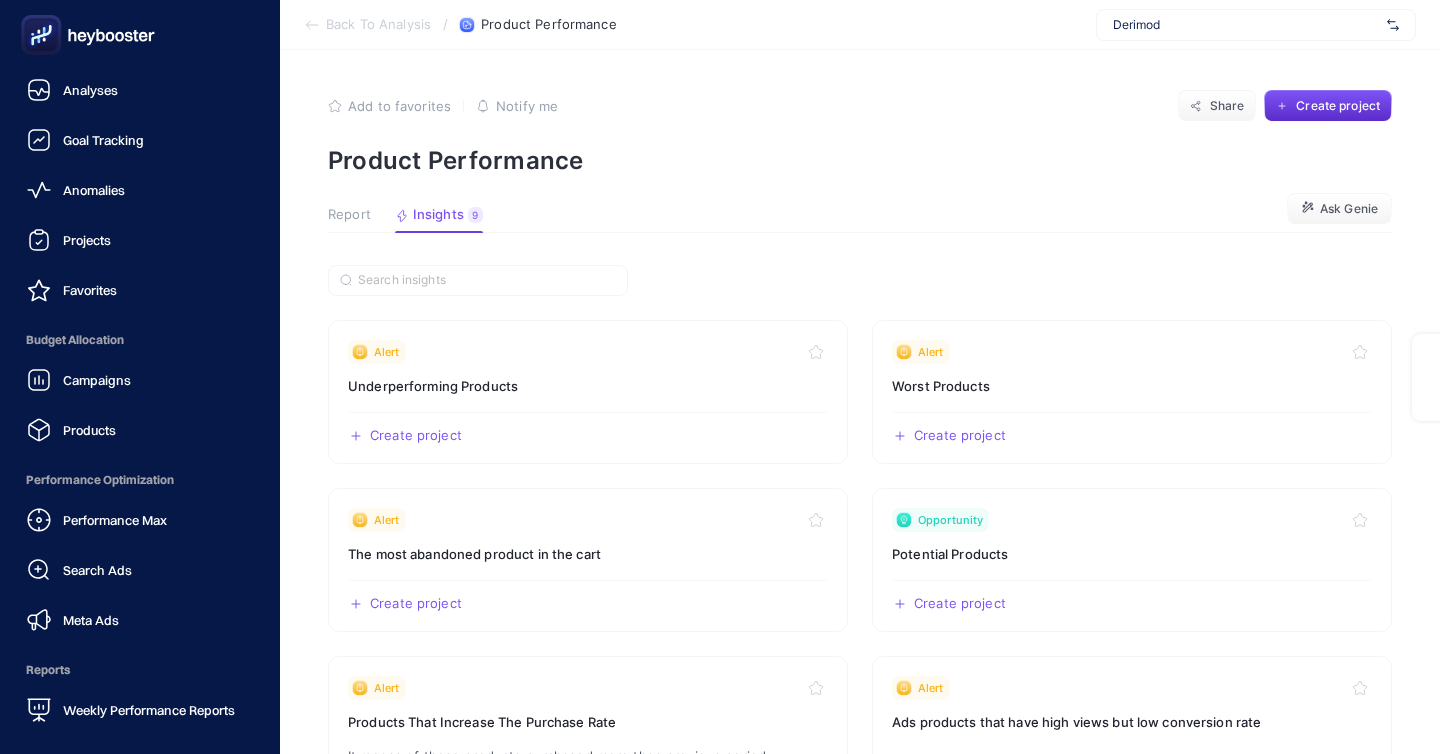 scroll, scrollTop: 35, scrollLeft: 0, axis: vertical 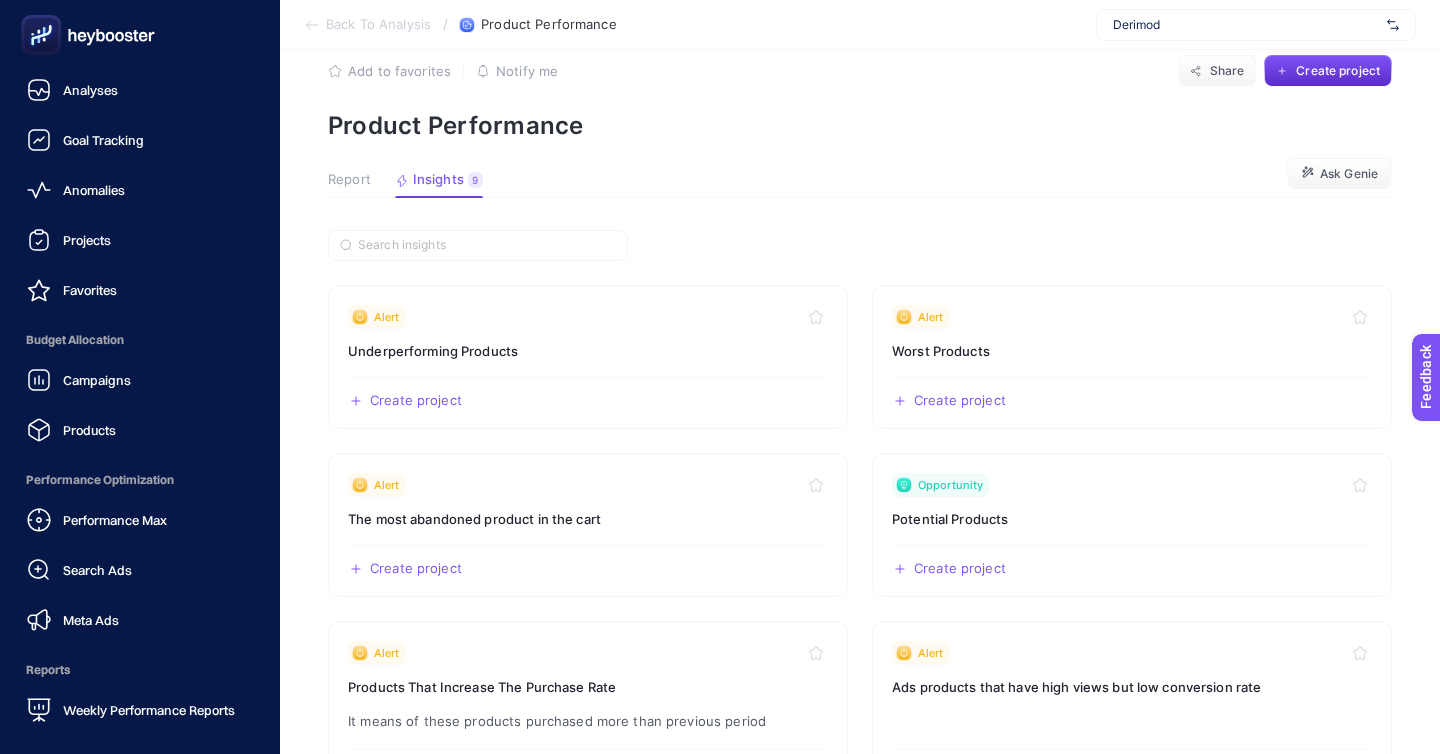 click on "My Insights" at bounding box center (86, 826) 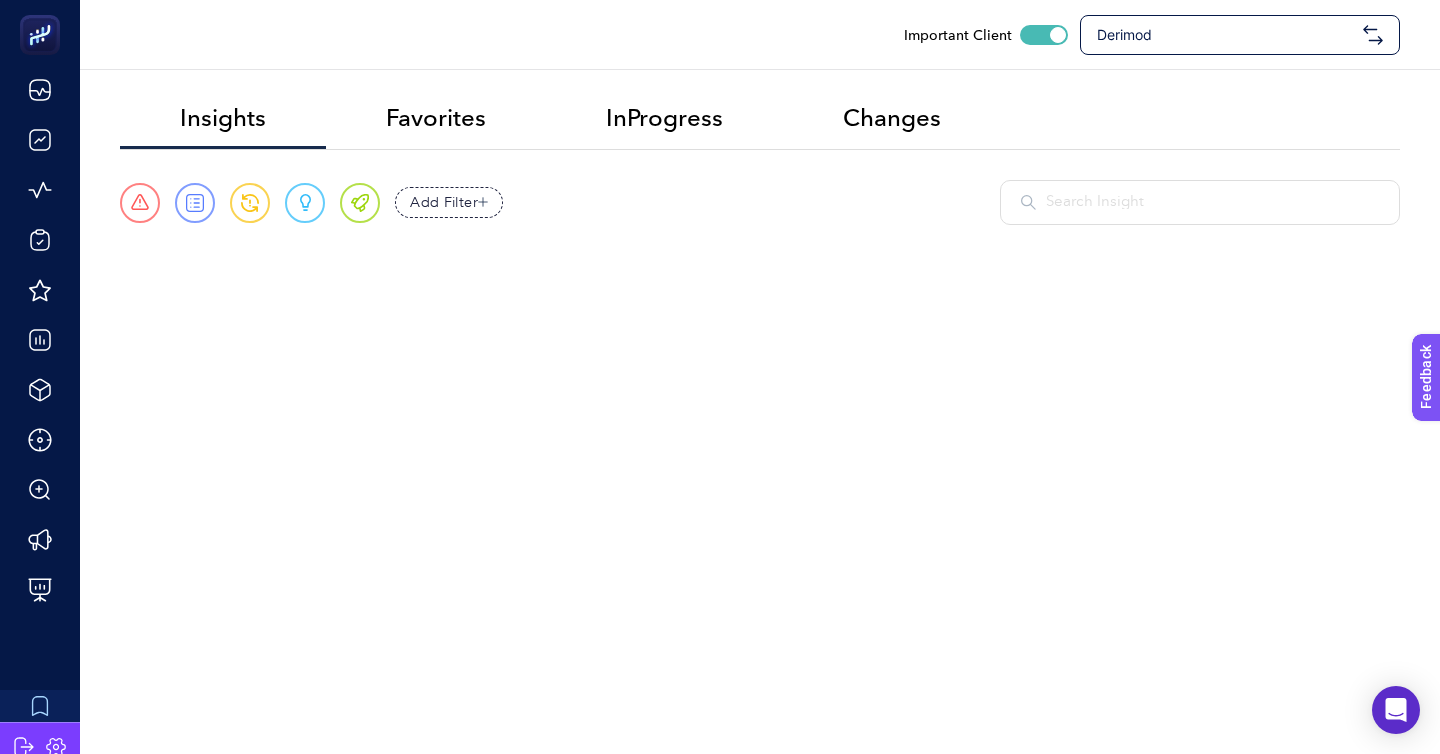 scroll, scrollTop: 0, scrollLeft: 0, axis: both 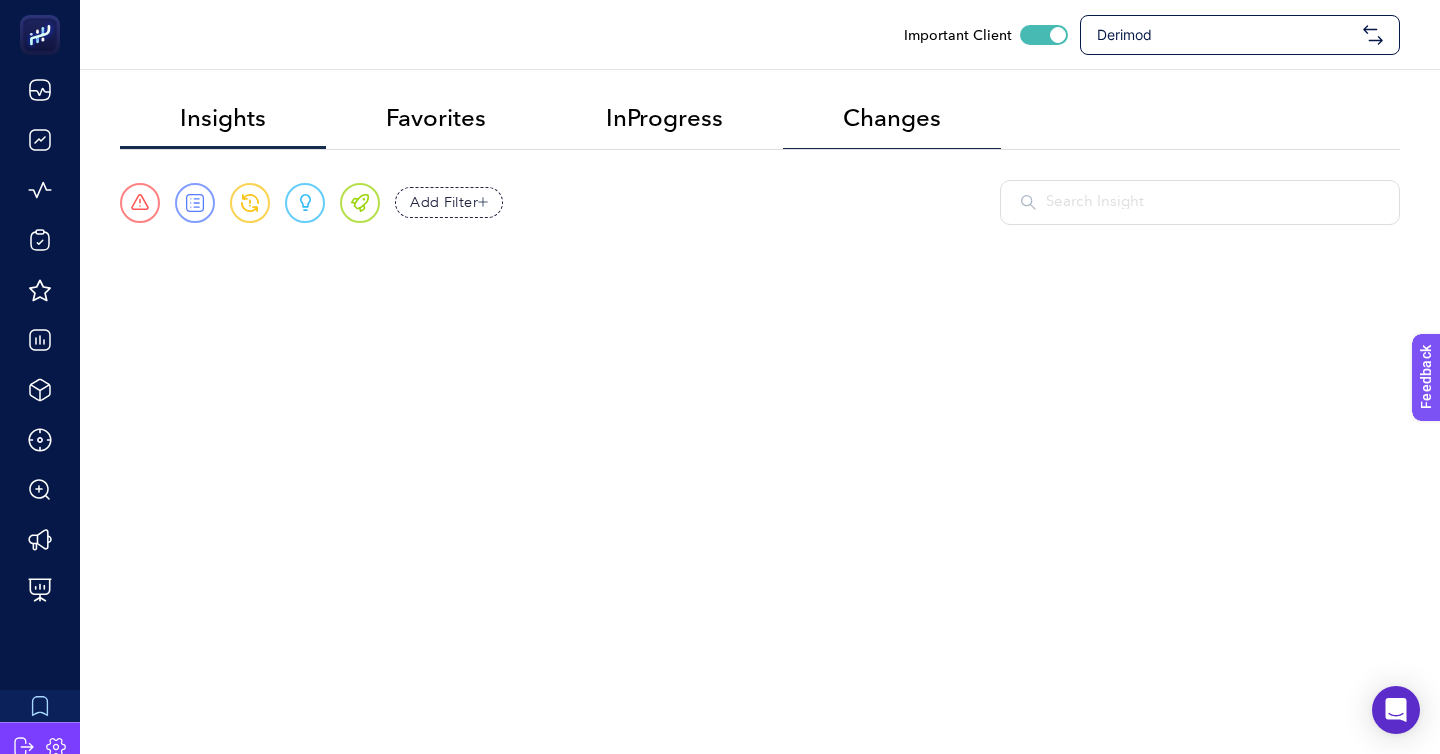click on "Changes" 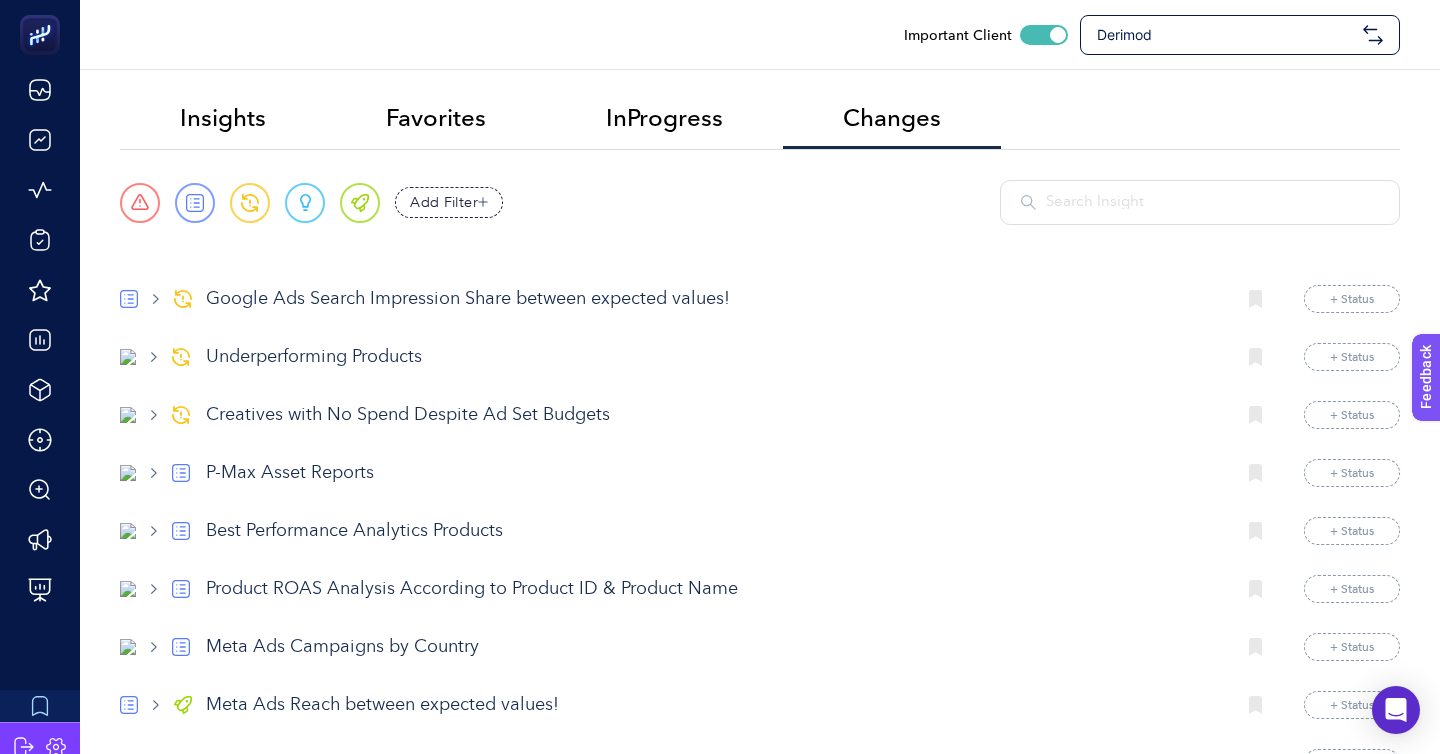 scroll, scrollTop: 39, scrollLeft: 0, axis: vertical 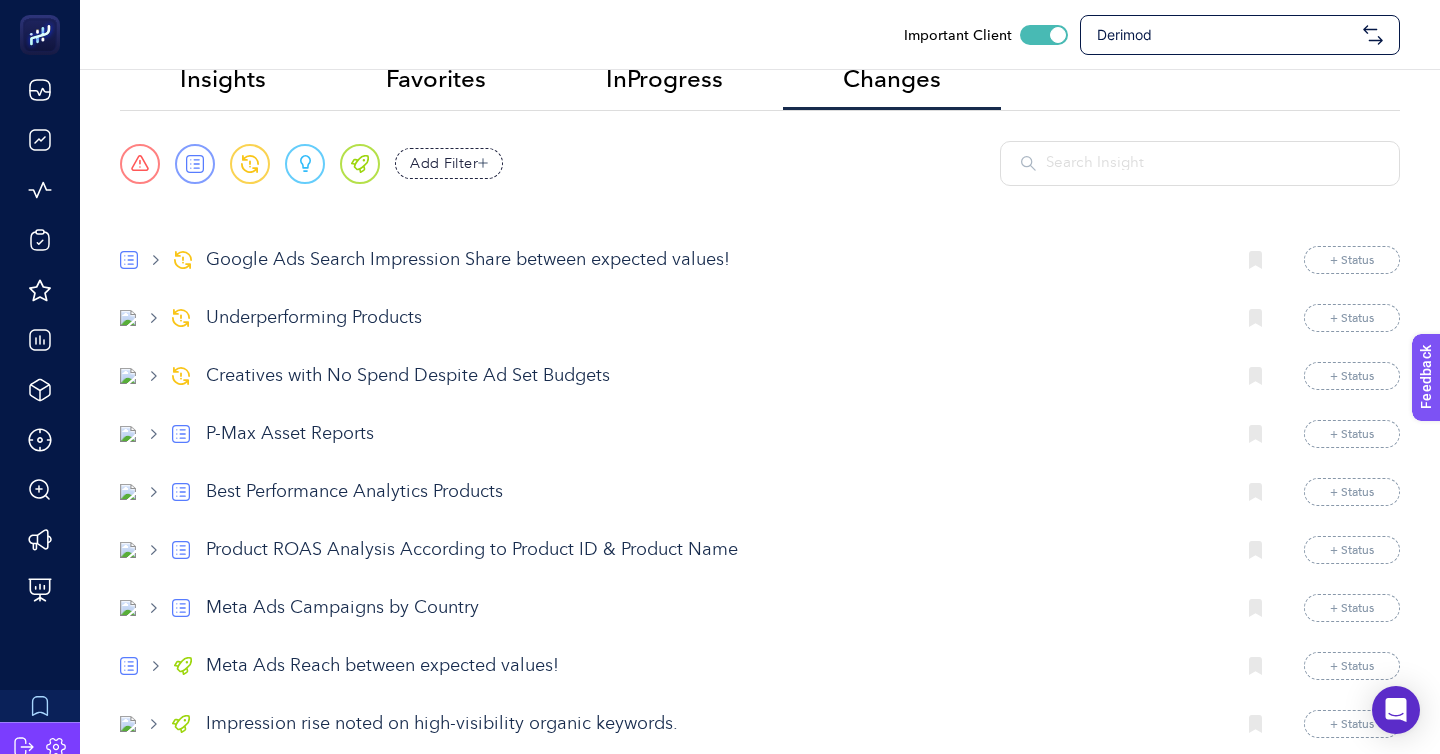 click on "Creatives with No Spend Despite Ad Set Budgets" at bounding box center [712, 376] 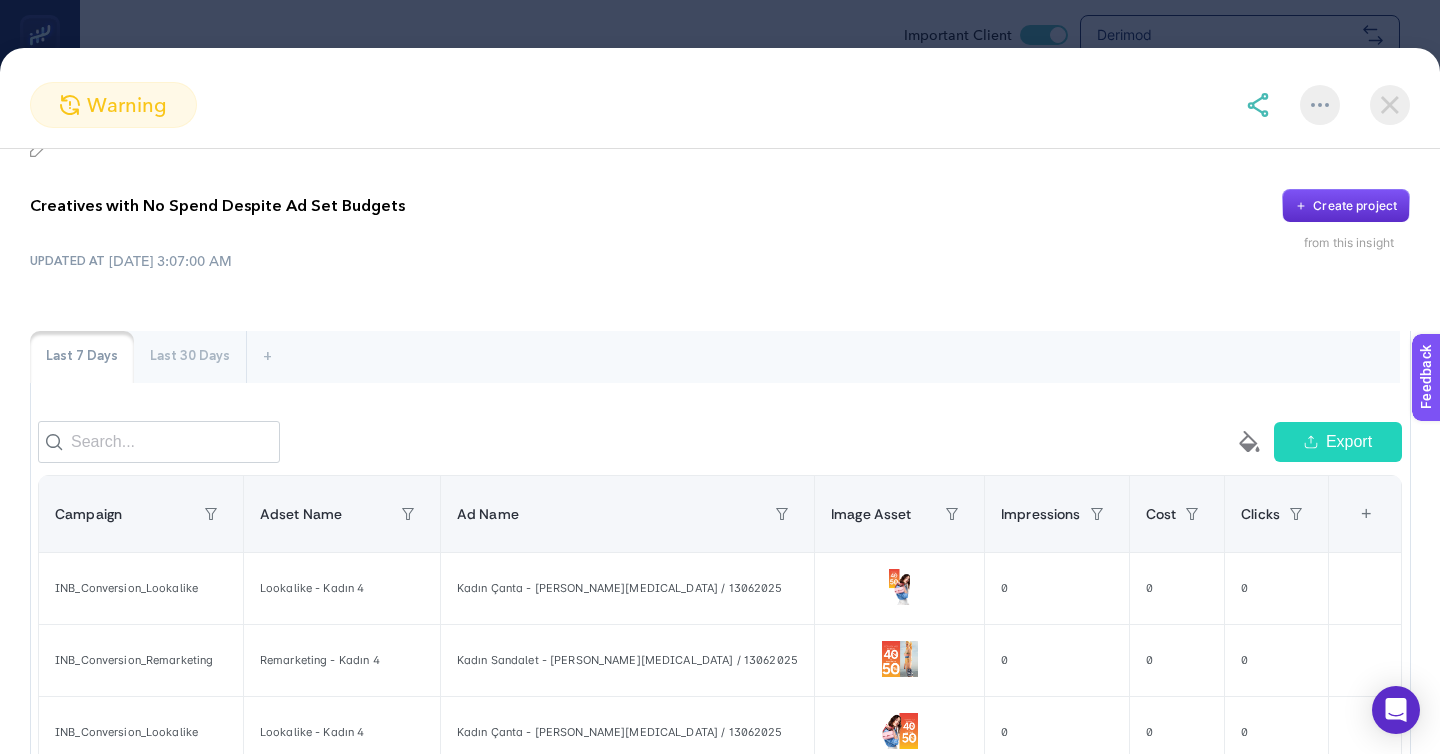 scroll, scrollTop: 43, scrollLeft: 0, axis: vertical 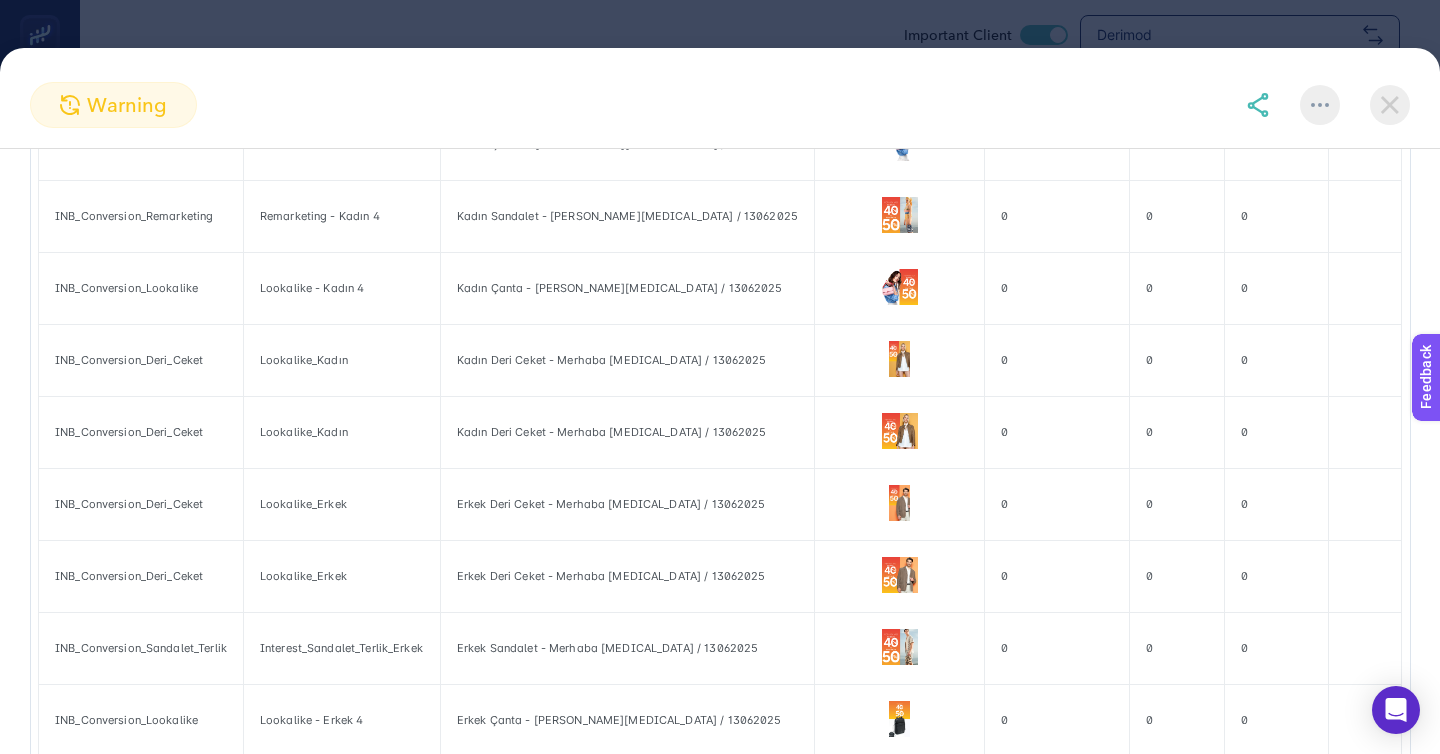 click on "warning Creatives with No Spend Despite Ad Set Budgets
Create project from this insight UPDATED AT 7/13/2025, 3:07:00 AM Last 7 Days Last 30 Days + empty paint-bucket-solid Export Campaign Adset Name Ad Name Image Asset Impressions Cost Clicks 7 items selected + INB_Conversion_Lookalike Lookalike - Kadın 4 Kadın Çanta - Merhaba Yaz / 13062025 0 0 0 INB_Conversion_Remarketing Remarketing - Kadın 4 Kadın Sandalet - Merhaba Yaz / 13062025 0 0 0 INB_Conversion_Lookalike Lookalike - Kadın 4 Kadın Çanta - Merhaba Yaz / 13062025 0 0 0 INB_Conversion_Deri_Ceket Lookalike_Kadın Kadın Deri Ceket - Merhaba Yaz / 13062025 0 0 0 INB_Conversion_Deri_Ceket Lookalike_Kadın Kadın Deri Ceket - Merhaba Yaz / 13062025 0 0 0 INB_Conversion_Deri_Ceket Lookalike_Erkek Erkek Deri Ceket - Merhaba Yaz / 13062025 0 0 0 INB_Conversion_Deri_Ceket Lookalike_Erkek Erkek Deri Ceket - Merhaba Yaz / 13062025 0 0 0 INB_Conversion_Sandalet_Terlik Interest_Sandalet_Terlik_Erkek Erkek Sandalet - Merhaba Yaz / 13062025 0 0 0 0 0 0 0" 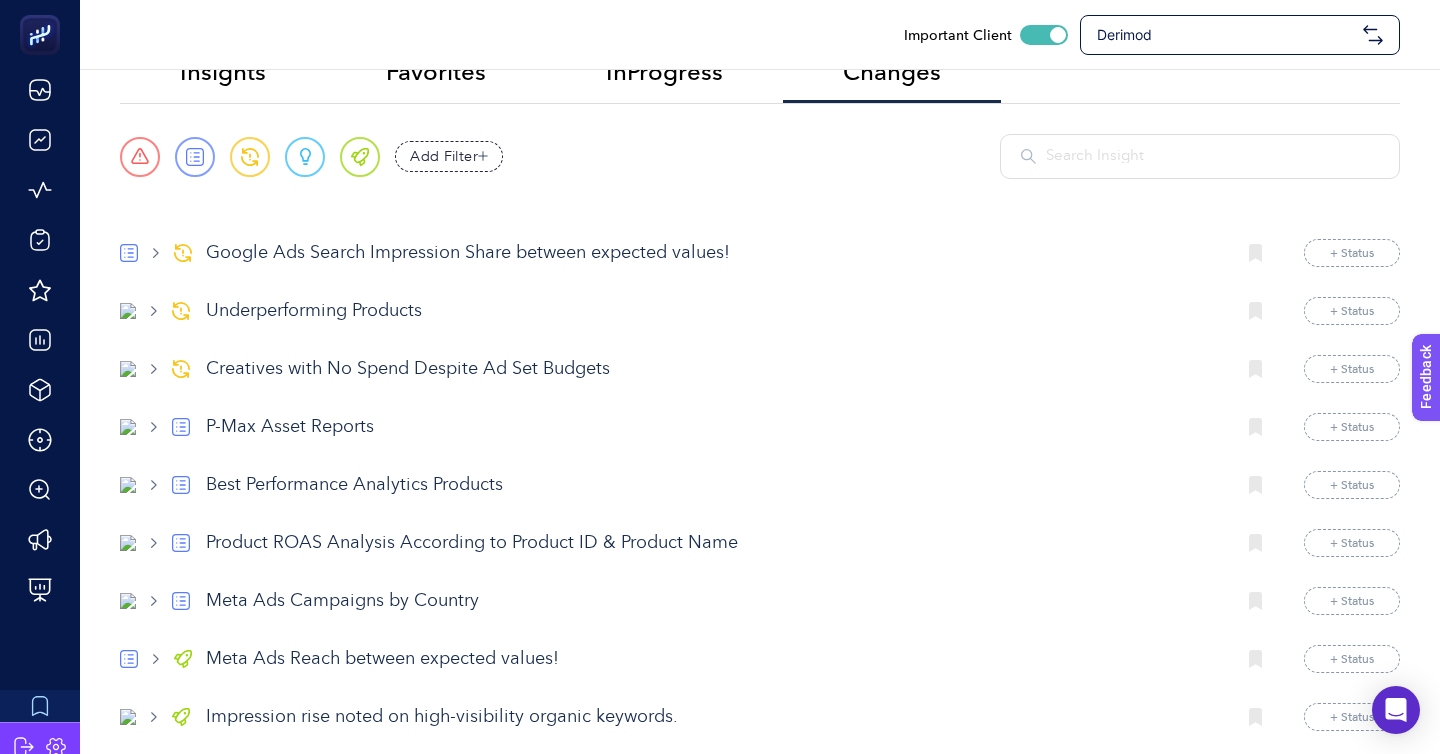 click on "Underperforming Products" at bounding box center [712, 311] 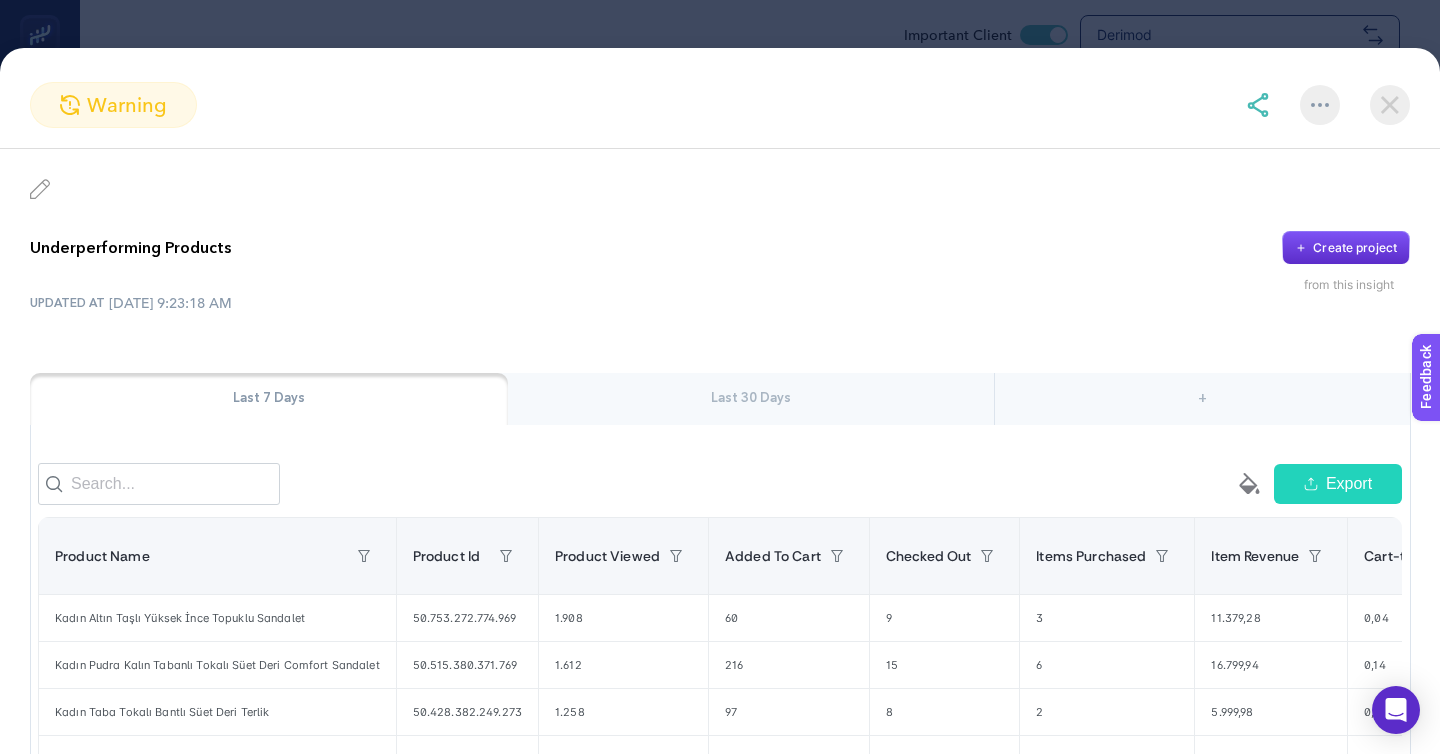 click on "warning Underperforming Products
Create project from this insight UPDATED AT 7/13/2025, 9:23:18 AM Last 7 Days Last 30 Days + empty paint-bucket-solid Export Product Name Product Id Product Viewed Added To Cart Checked Out Items Purchased Item Revenue Cart-to-view Rate Purchase-to-view Rate 9 items selected + Kadın Altın Taşlı Yüksek İnce Topuklu Sandalet 50.753.272.774.969 1.908 60 9 3 11.379,28 0,04 0,00 Kadın Pudra Kalın Tabanlı Tokalı Süet Deri Comfort Sandalet 50.515.380.371.769 1.612 216 15 6 16.799,94 0,14 0,00 Kadın Taba Tokalı Bantlı Süet Deri Terlik 50.428.382.249.273 1.258 97 8 2 5.999,98 0,08 0,00 Kadın Siyah Bantlı Deri Comfort Sandalet 50.514.868.142.393 1.243 123 9 4 8.746,01 0,11 0,00 Kadın Mavi Uzun Zincir Askılı Pullu Kutu Abiye Kol Çantası 50.514.708.201.785 1.167 47 16 2 5.999,98 0,04 0,00 Erkek Siyah Bağcıklı Deri Casual Sneaker 50.400.042.189.113 1.100 86 6 5 9.499,95 0,09 0,01 Kadın Pembe Uzun Askılı Aksesuarlı Kumaş Kol Çantası 50.727.322.779.961 1.006" 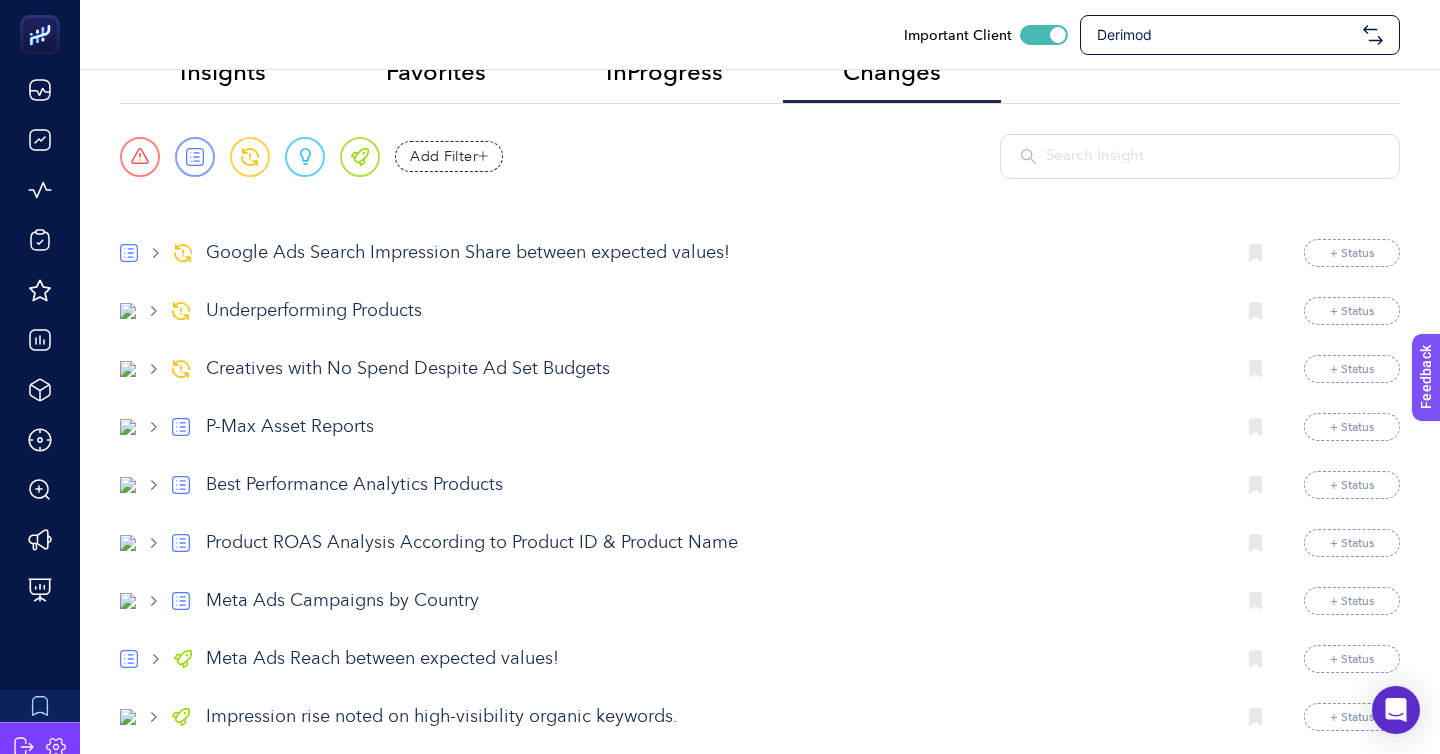 click on "Derimod" at bounding box center (1240, 35) 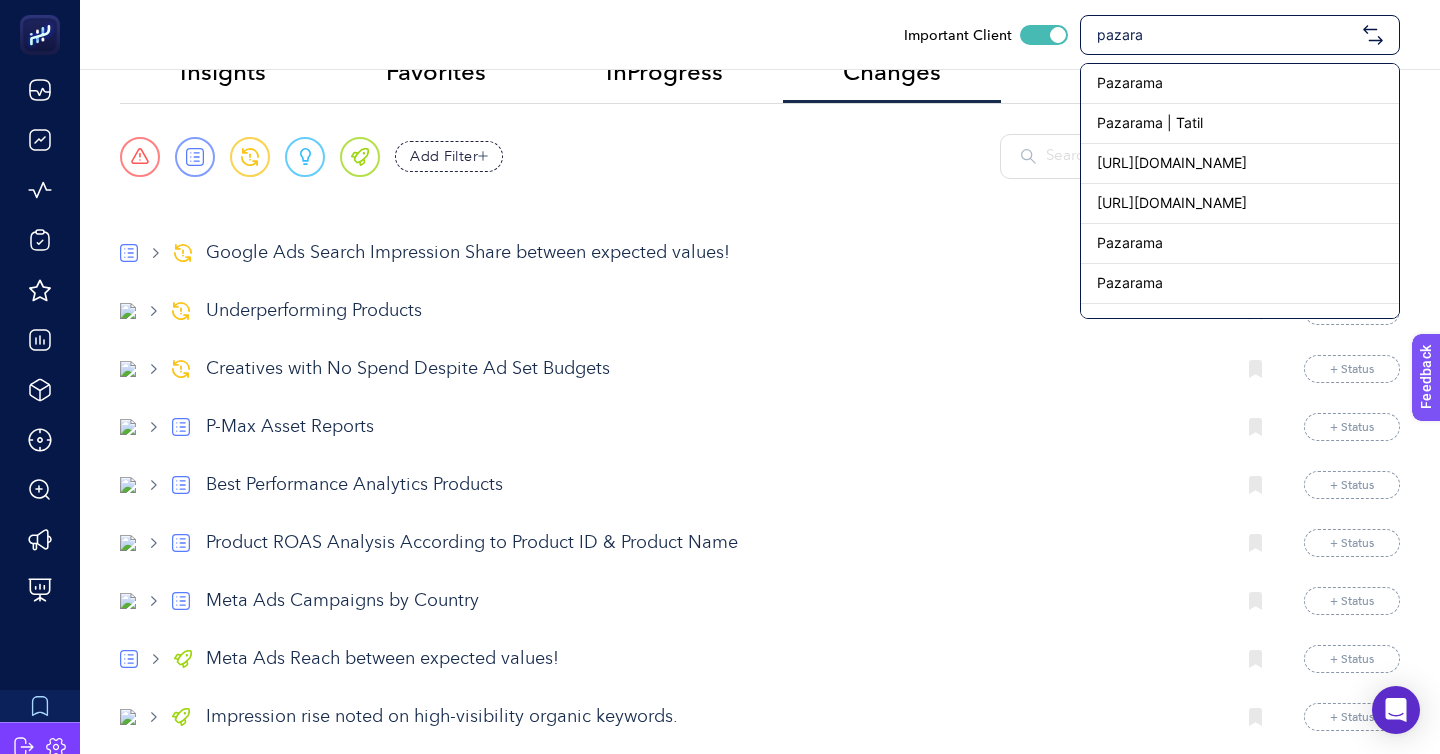 type on "pazaram" 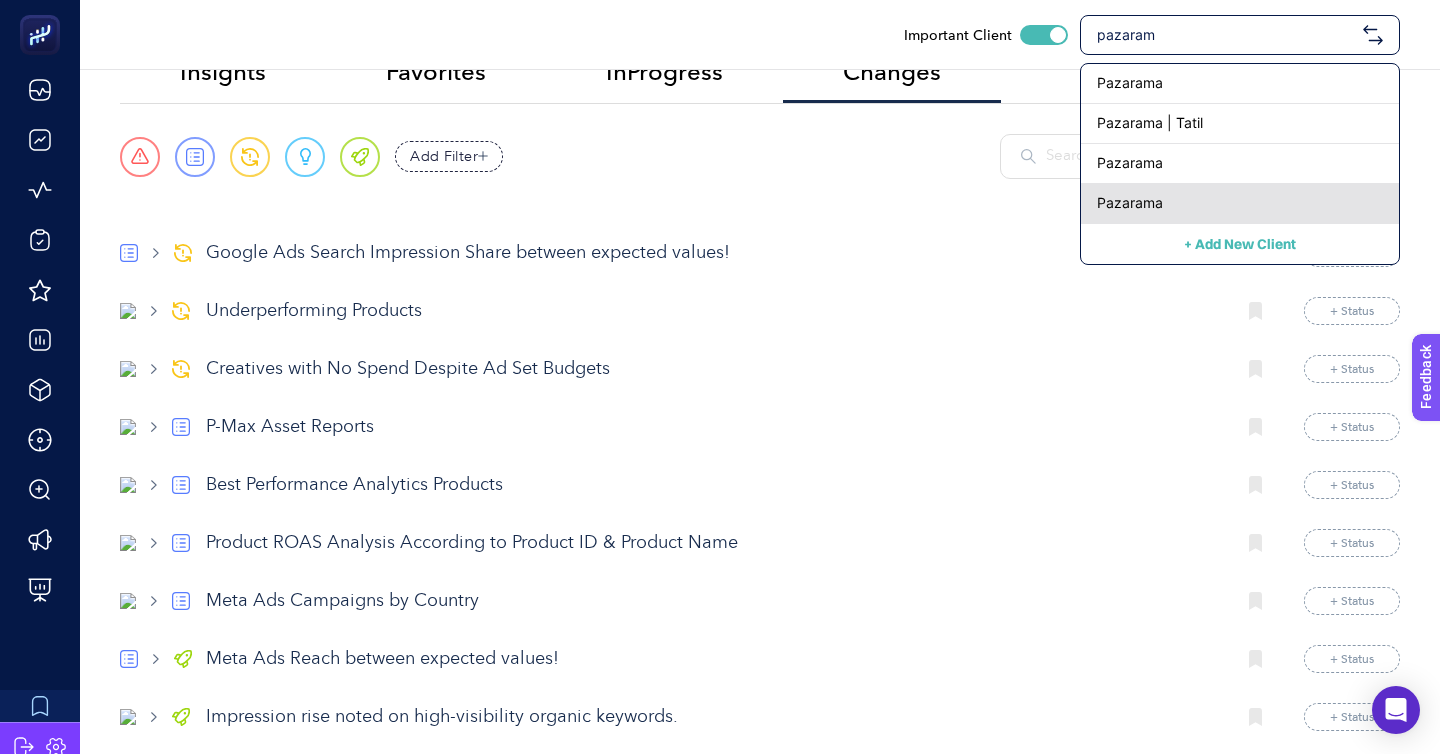 click on "Pazarama" 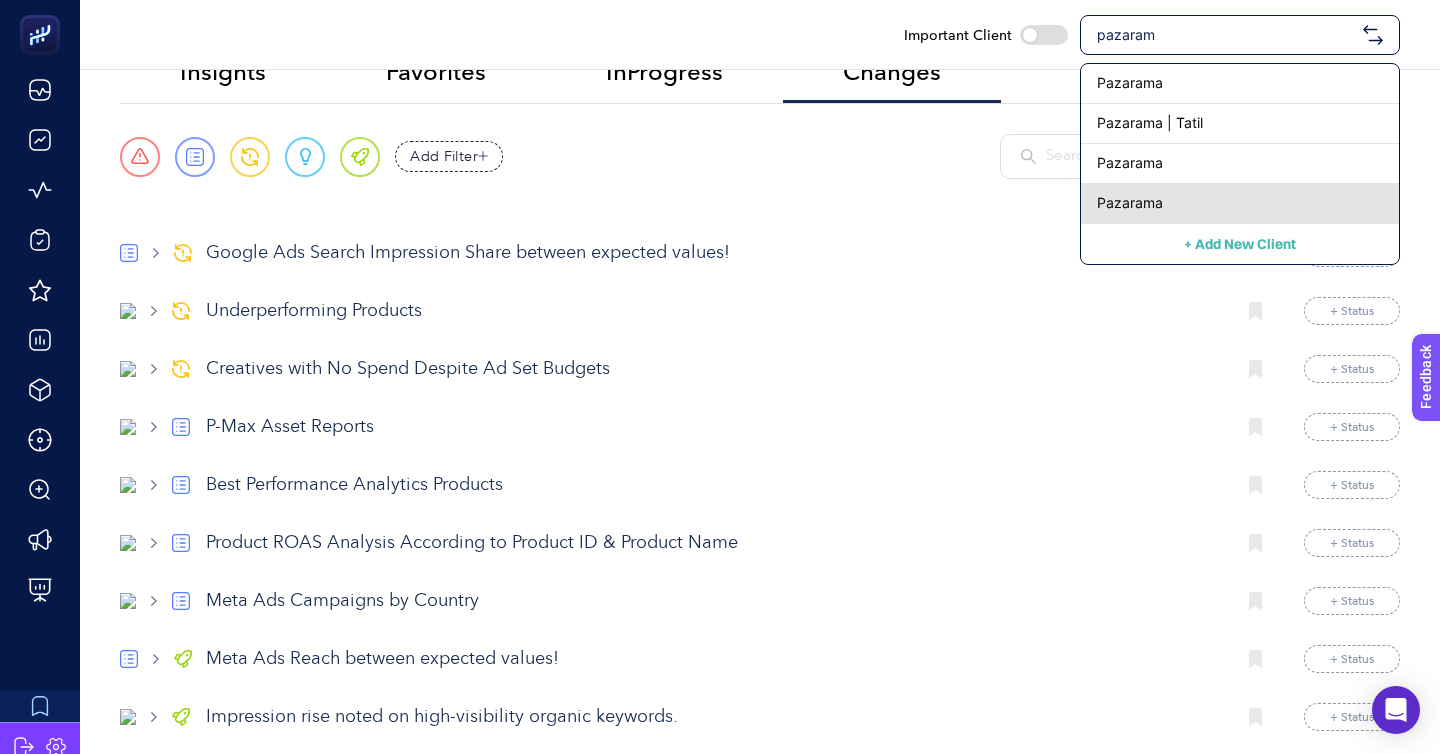checkbox on "false" 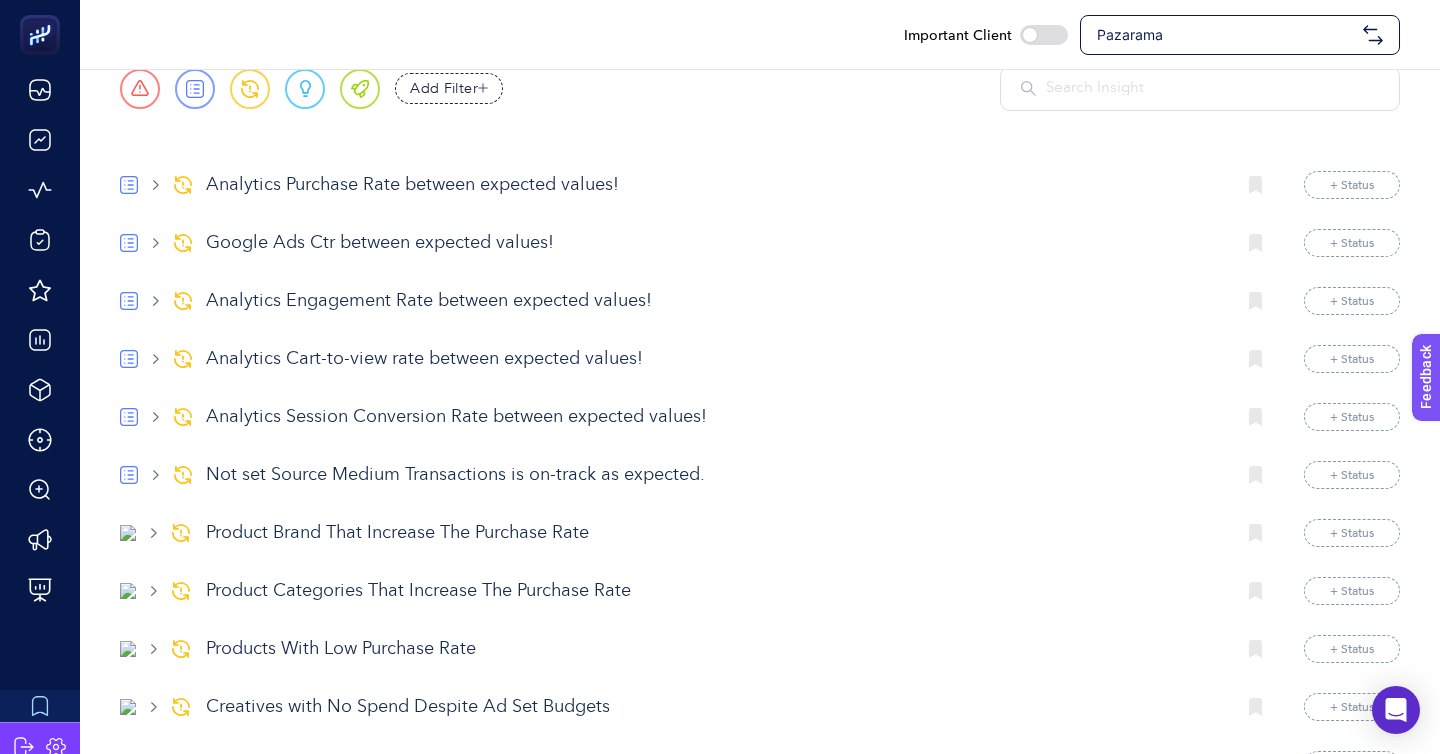 scroll, scrollTop: 124, scrollLeft: 0, axis: vertical 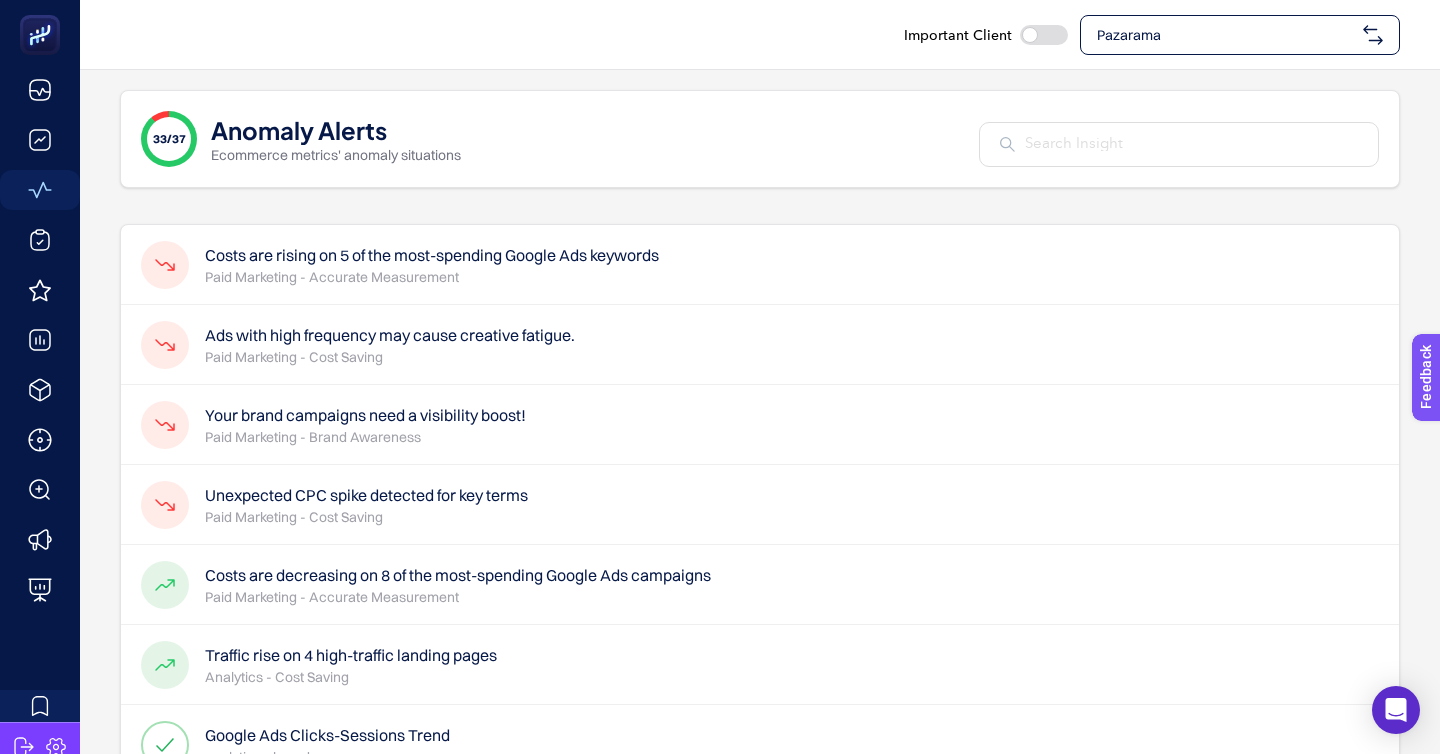 click on "Pazarama" at bounding box center [1226, 35] 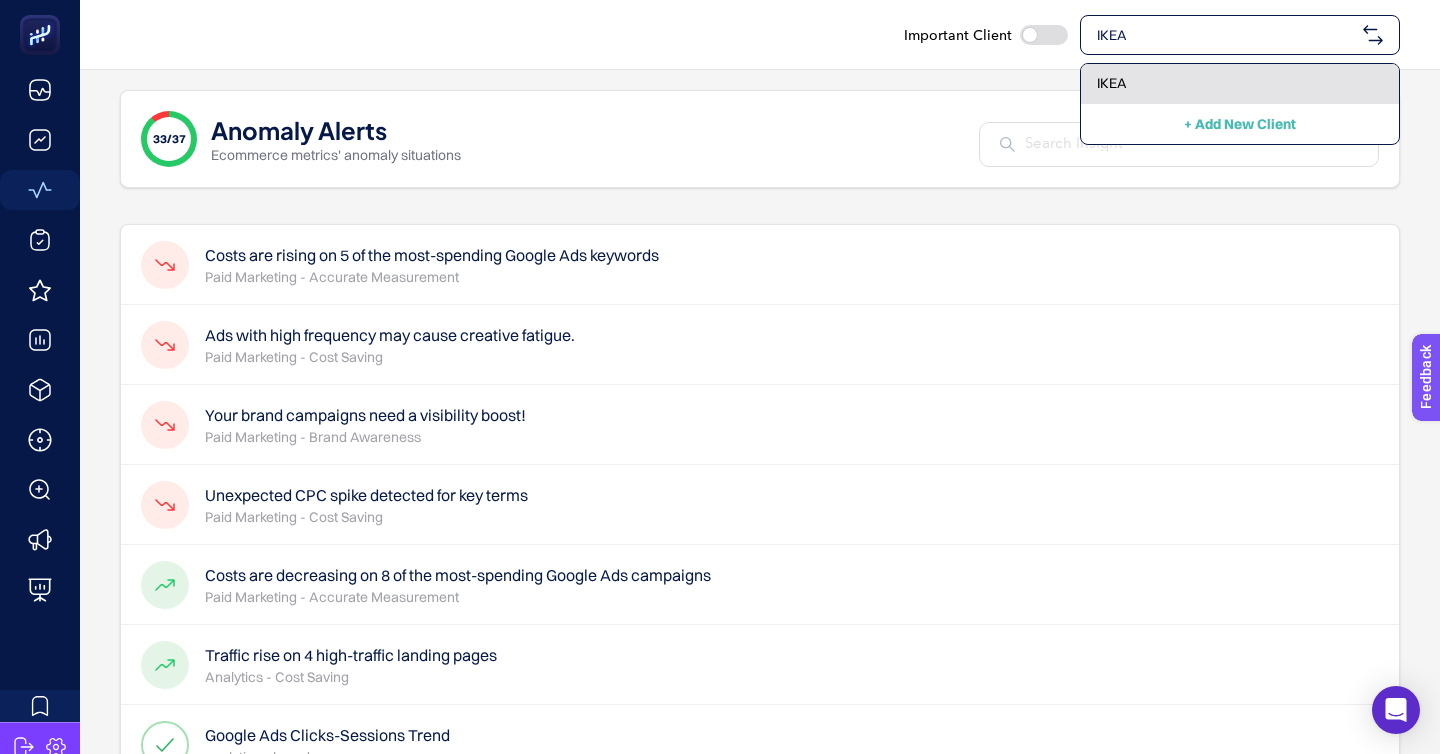 type on "IKEA" 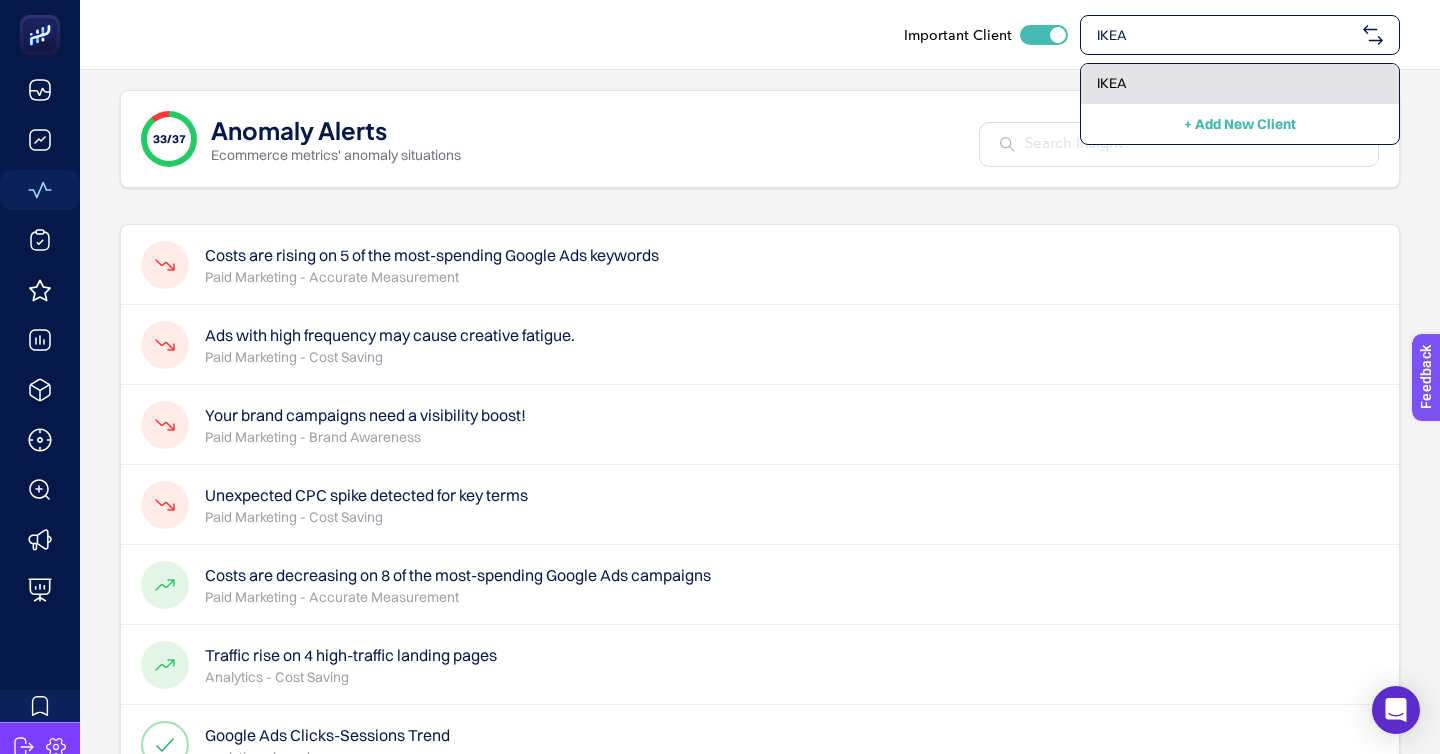 checkbox on "true" 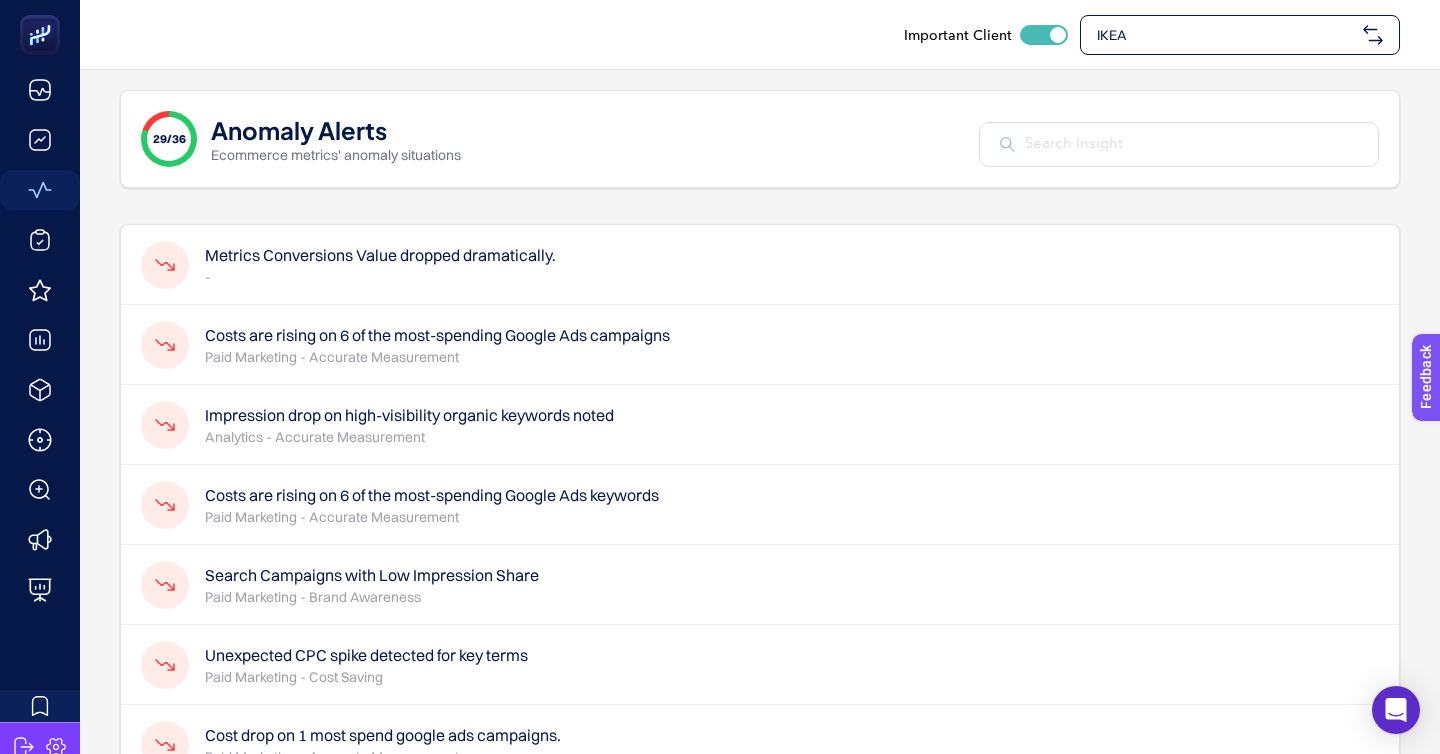 click on "Metrics Conversions Value dropped dramatically." at bounding box center [380, 255] 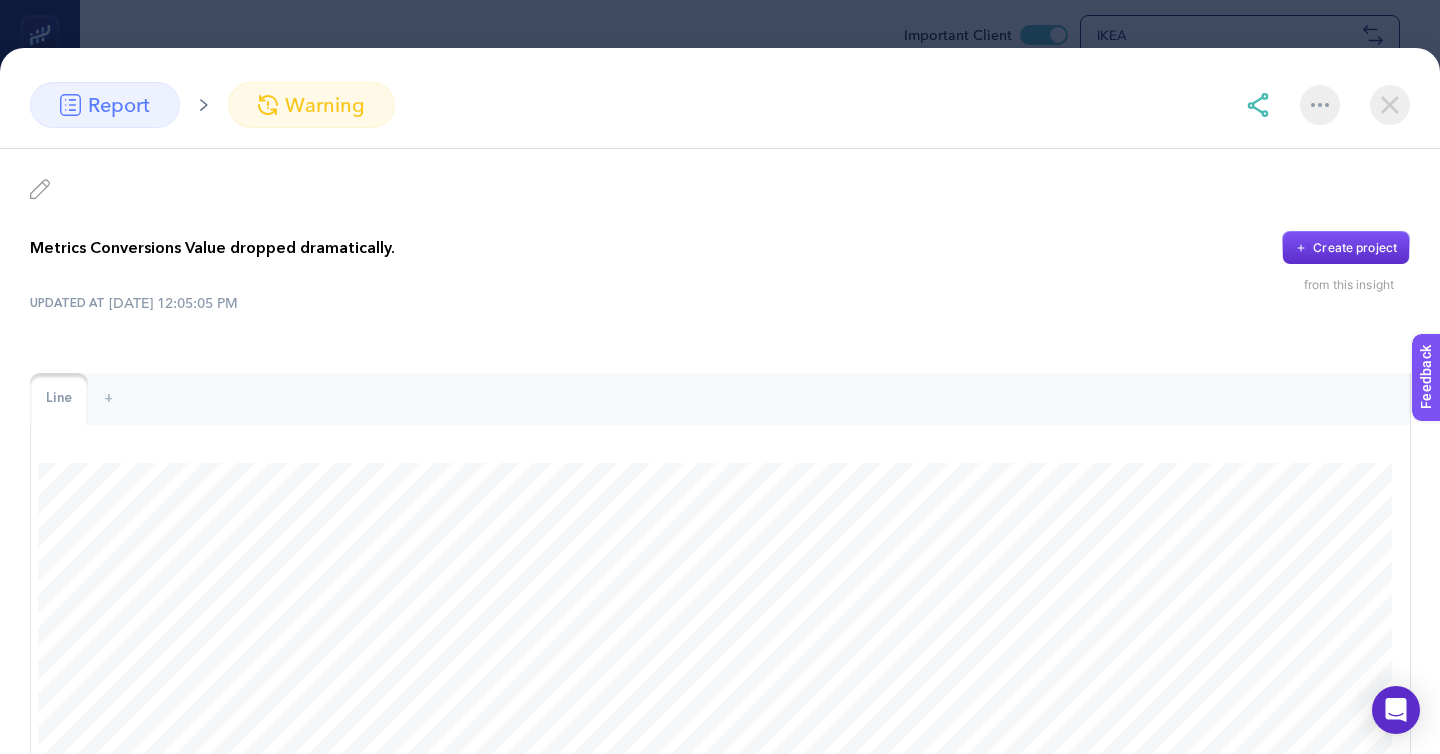 click at bounding box center [1390, 105] 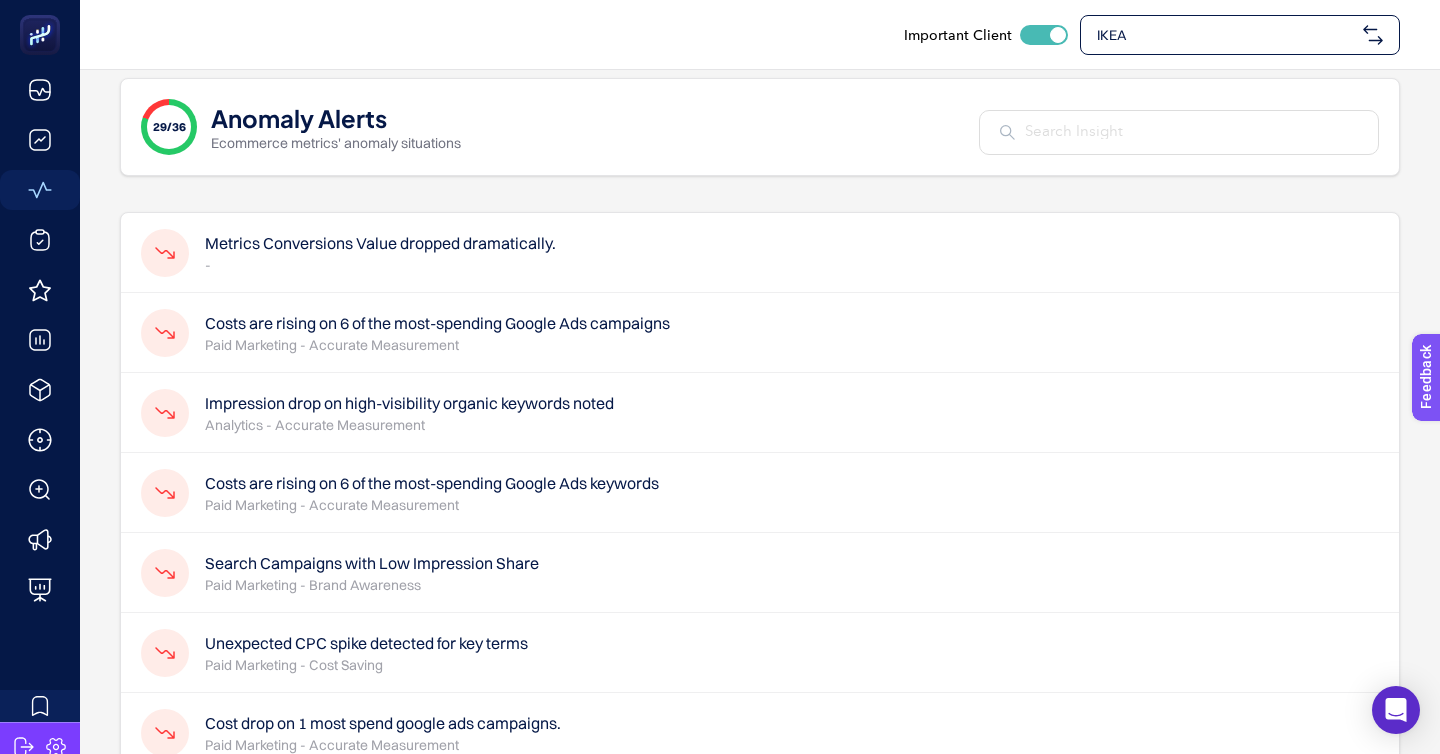 scroll, scrollTop: 13, scrollLeft: 0, axis: vertical 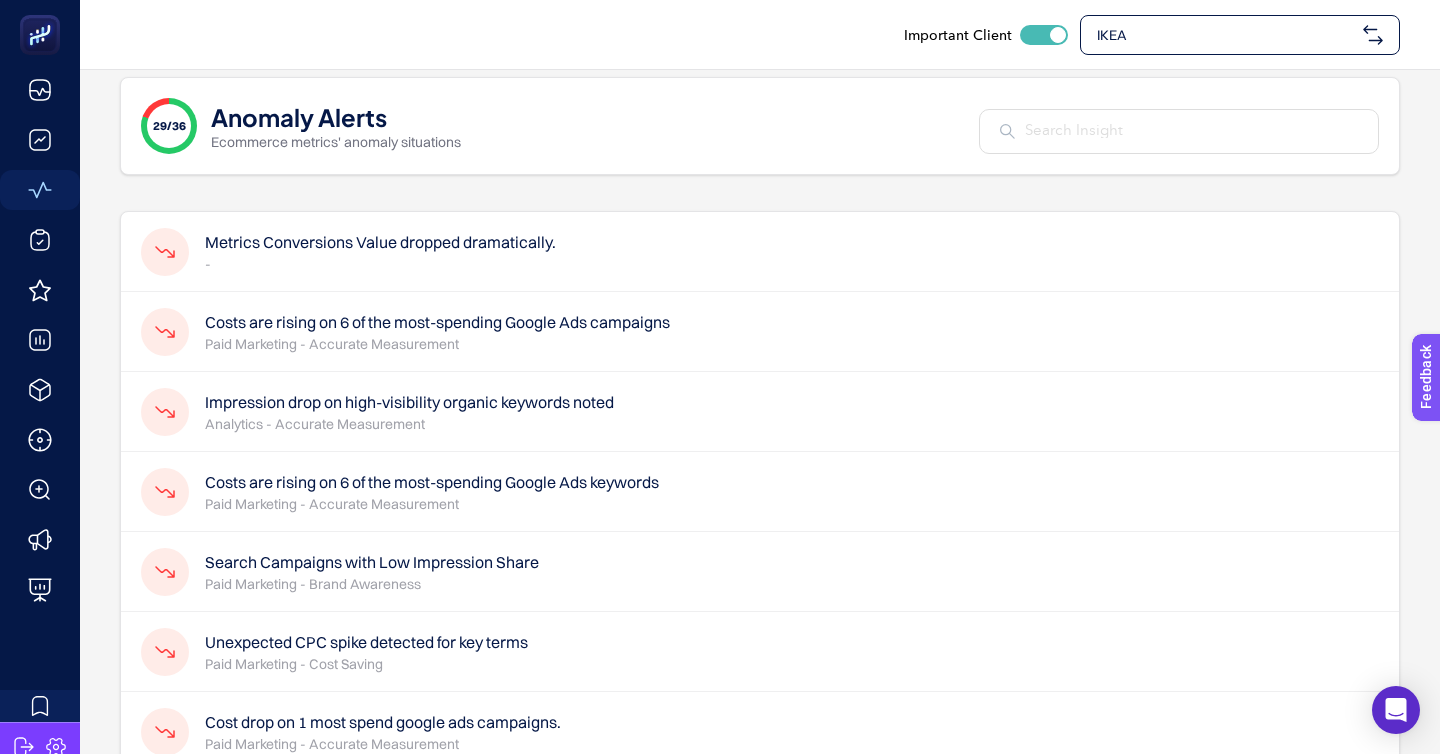 click on "IKEA" at bounding box center [1240, 35] 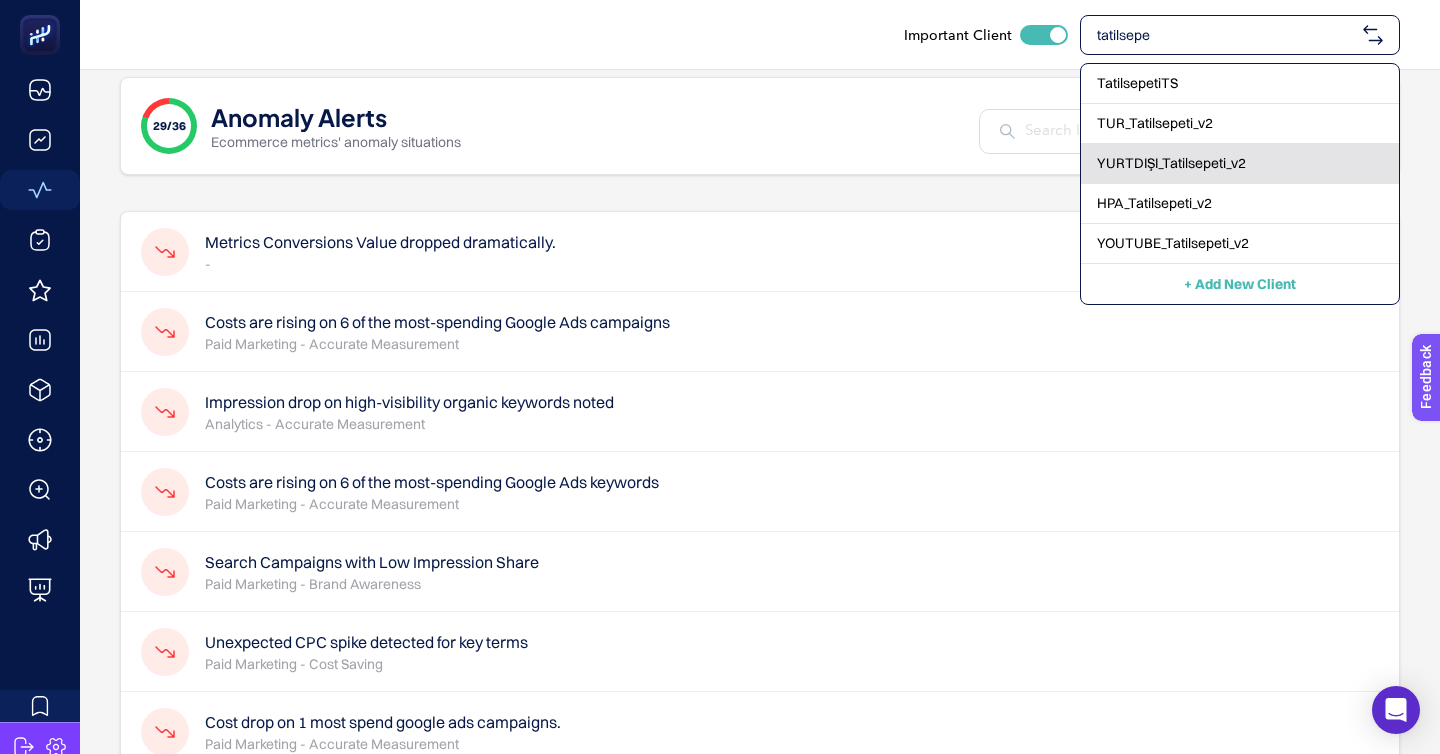 type on "tatilsepe" 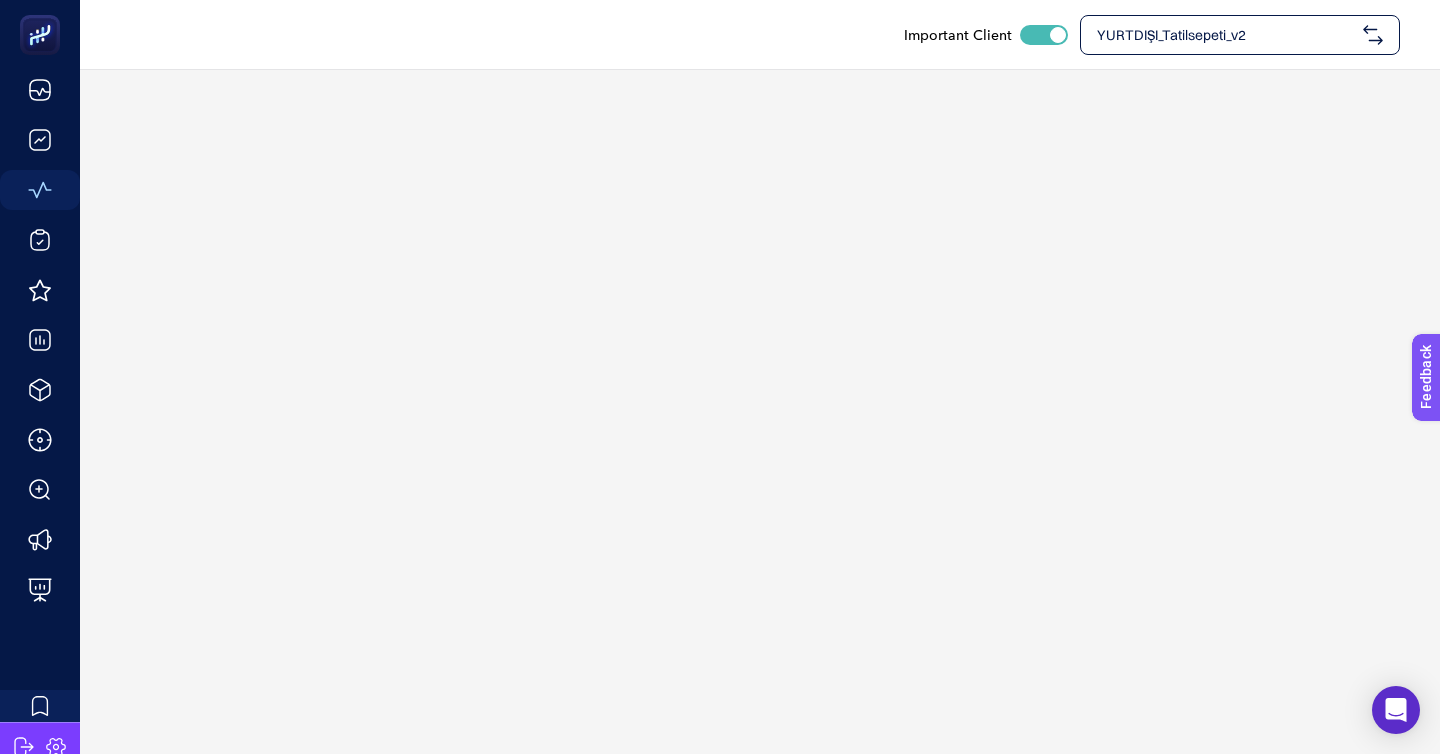 scroll, scrollTop: 0, scrollLeft: 0, axis: both 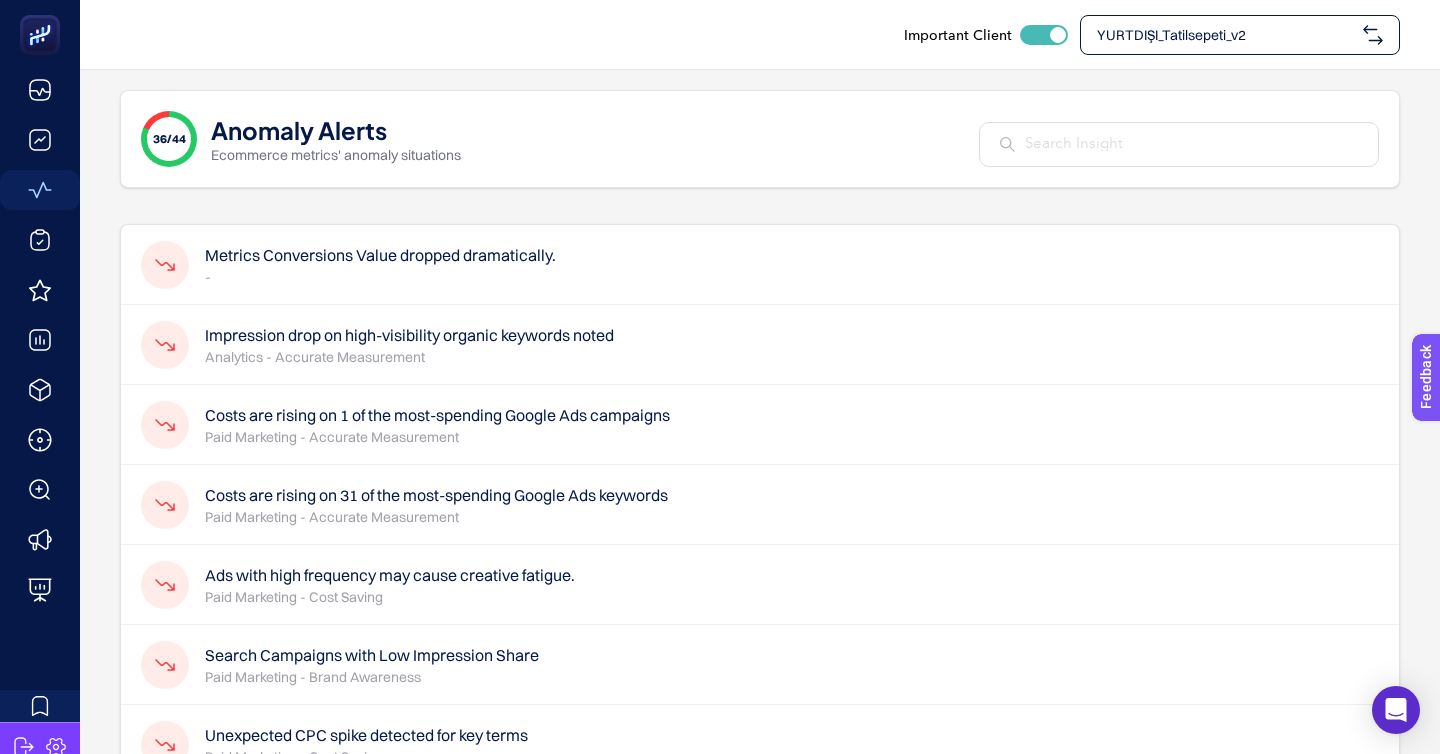 click on "-" at bounding box center [380, 277] 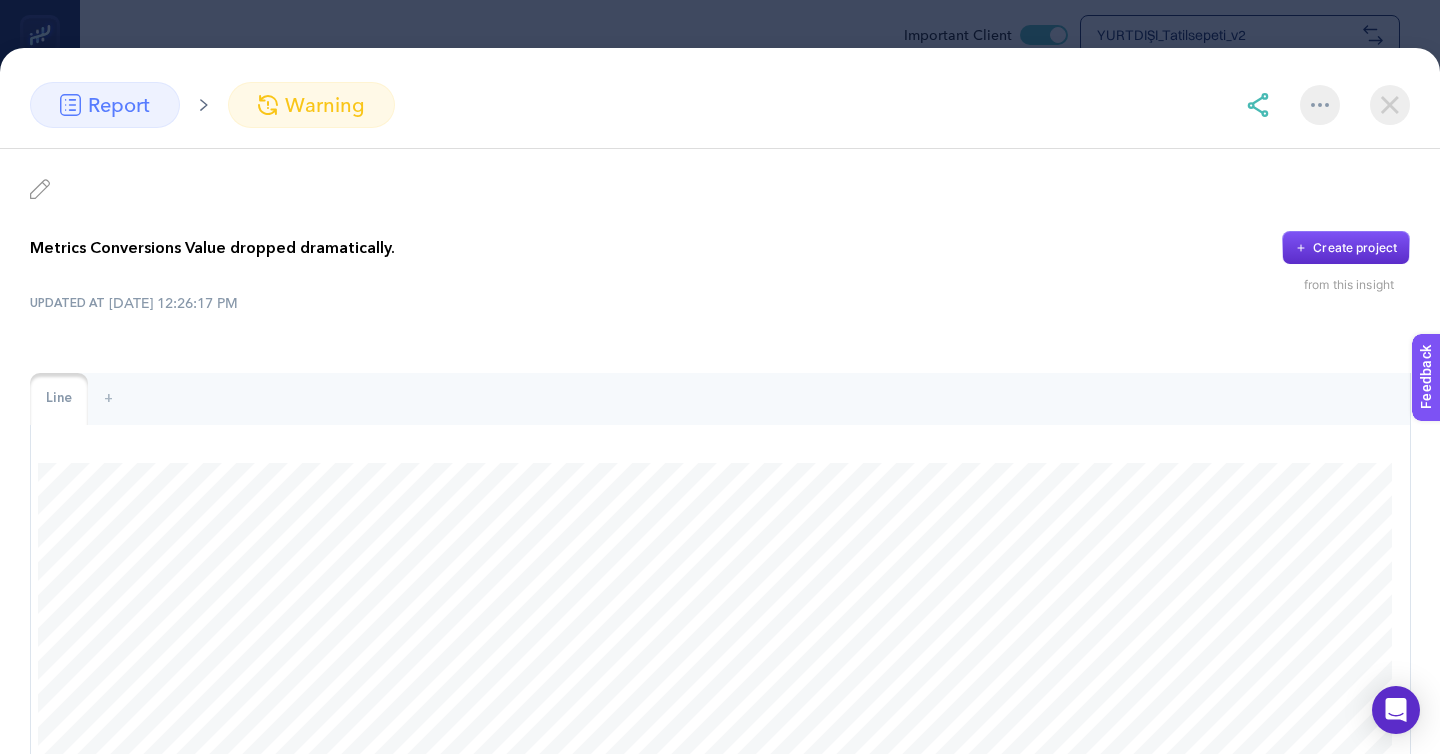 click on "report warning Metrics Conversions Value dropped dramatically.
Create project from this insight UPDATED AT 7/13/2025, 12:26:17 PM Line +" 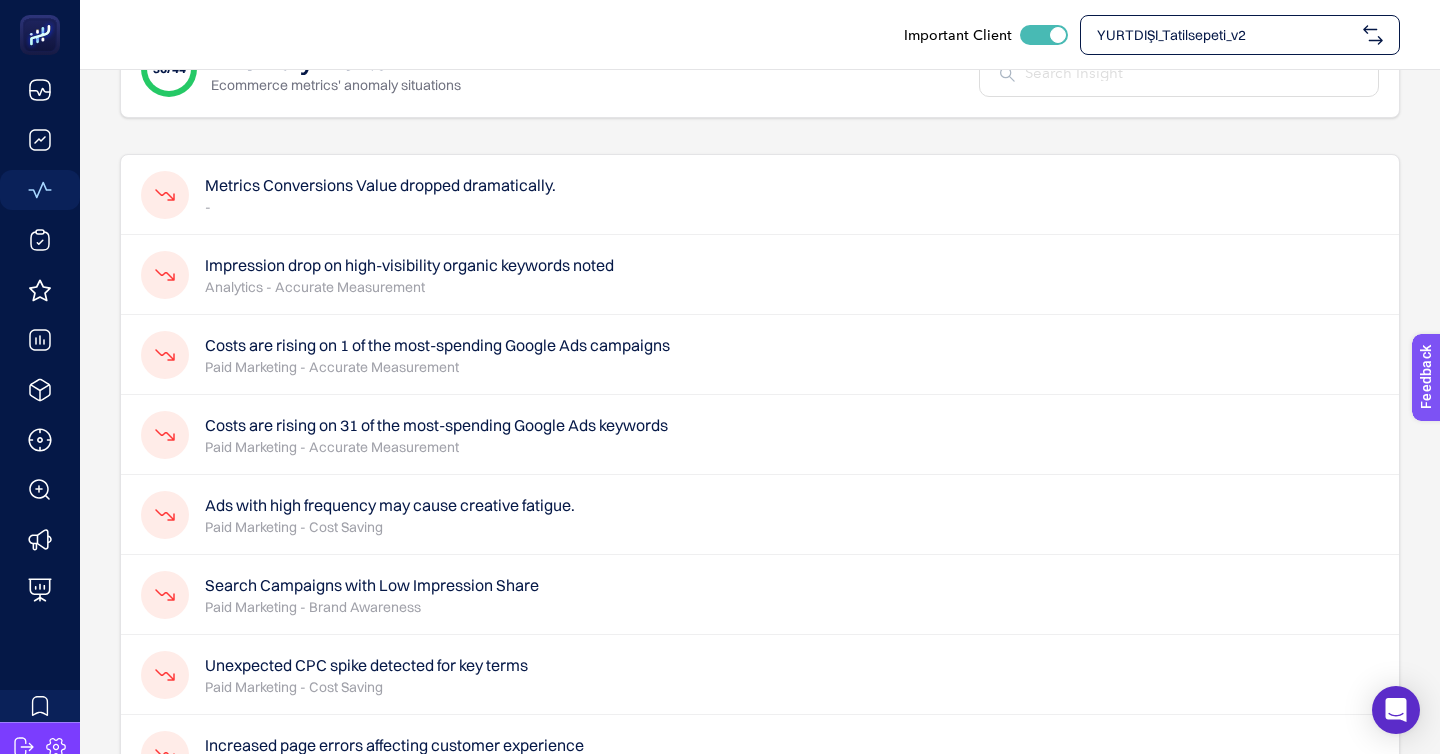scroll, scrollTop: 117, scrollLeft: 0, axis: vertical 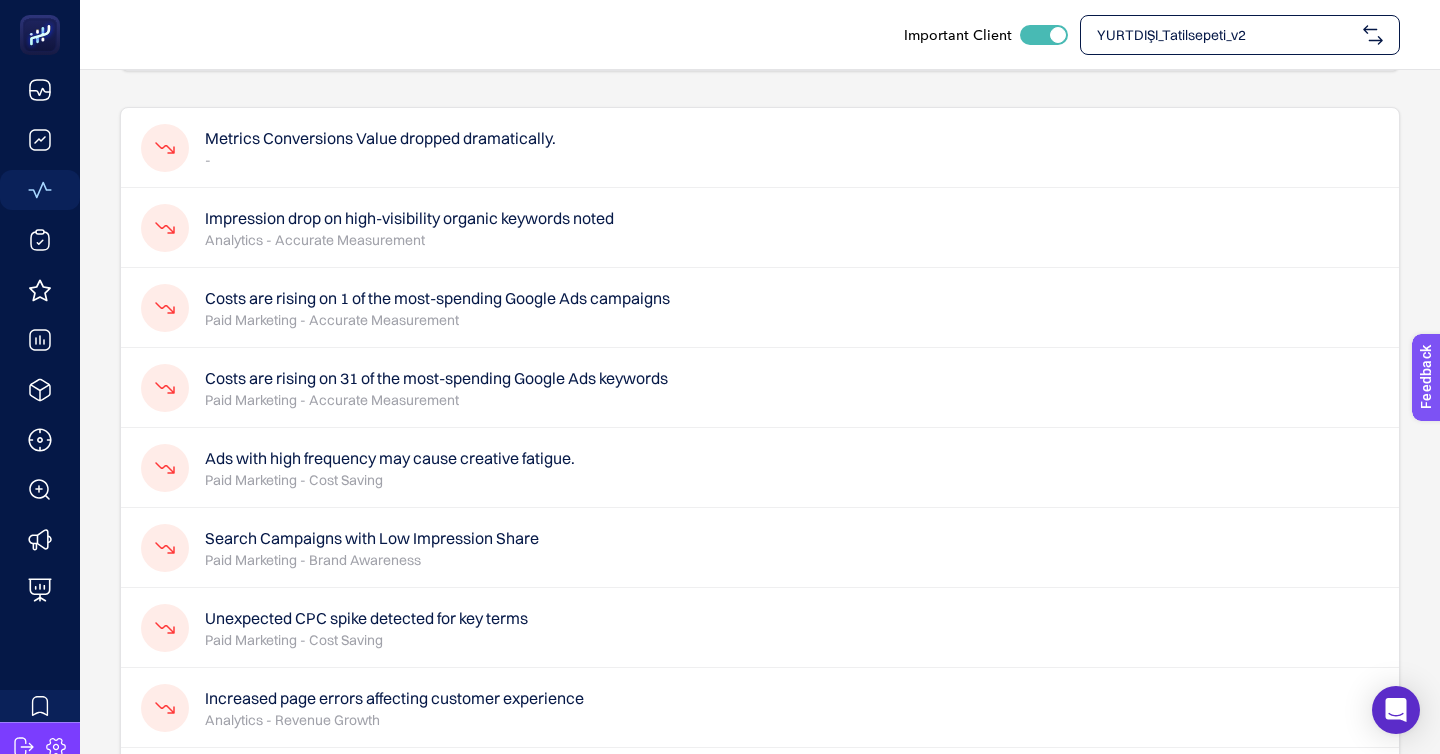 click on "YURTDIŞI_Tatilsepeti_v2" at bounding box center [1226, 35] 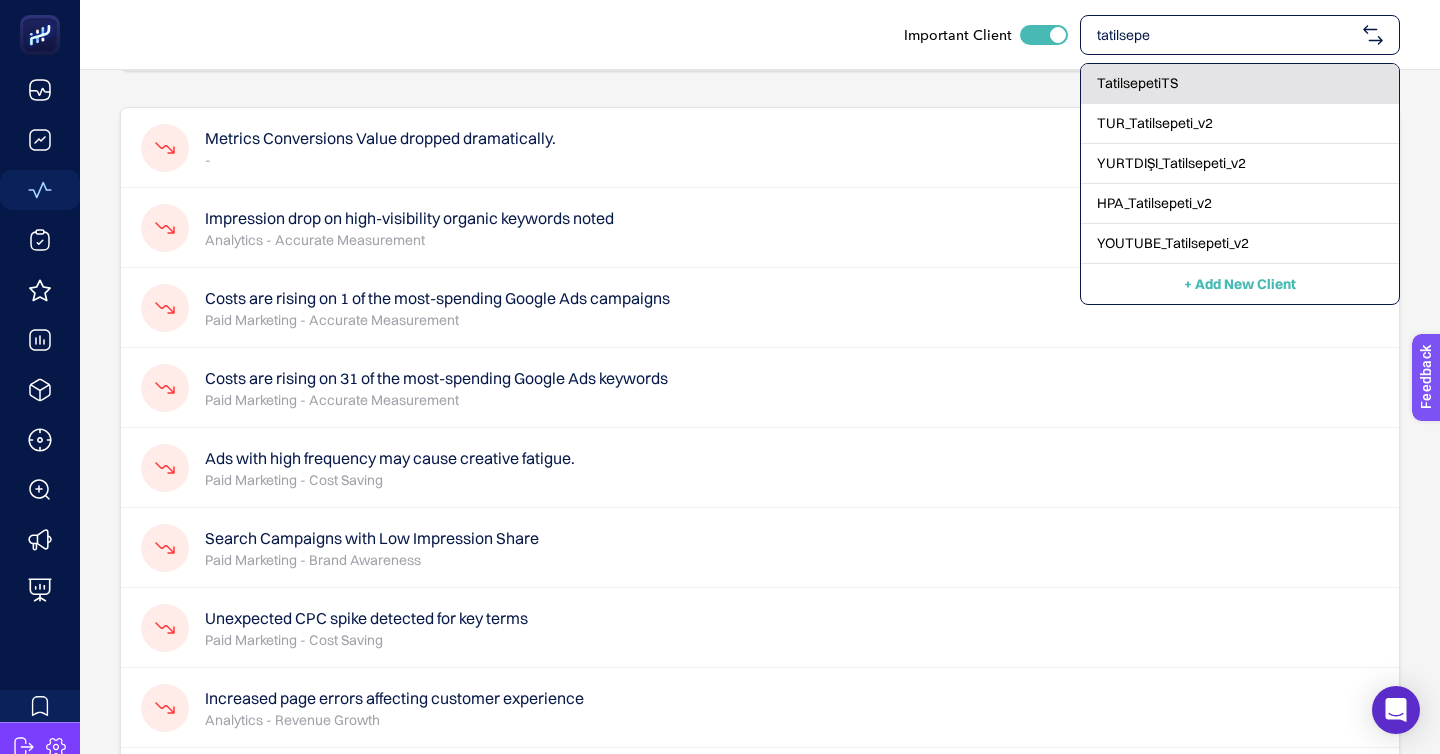 type on "tatilsepe" 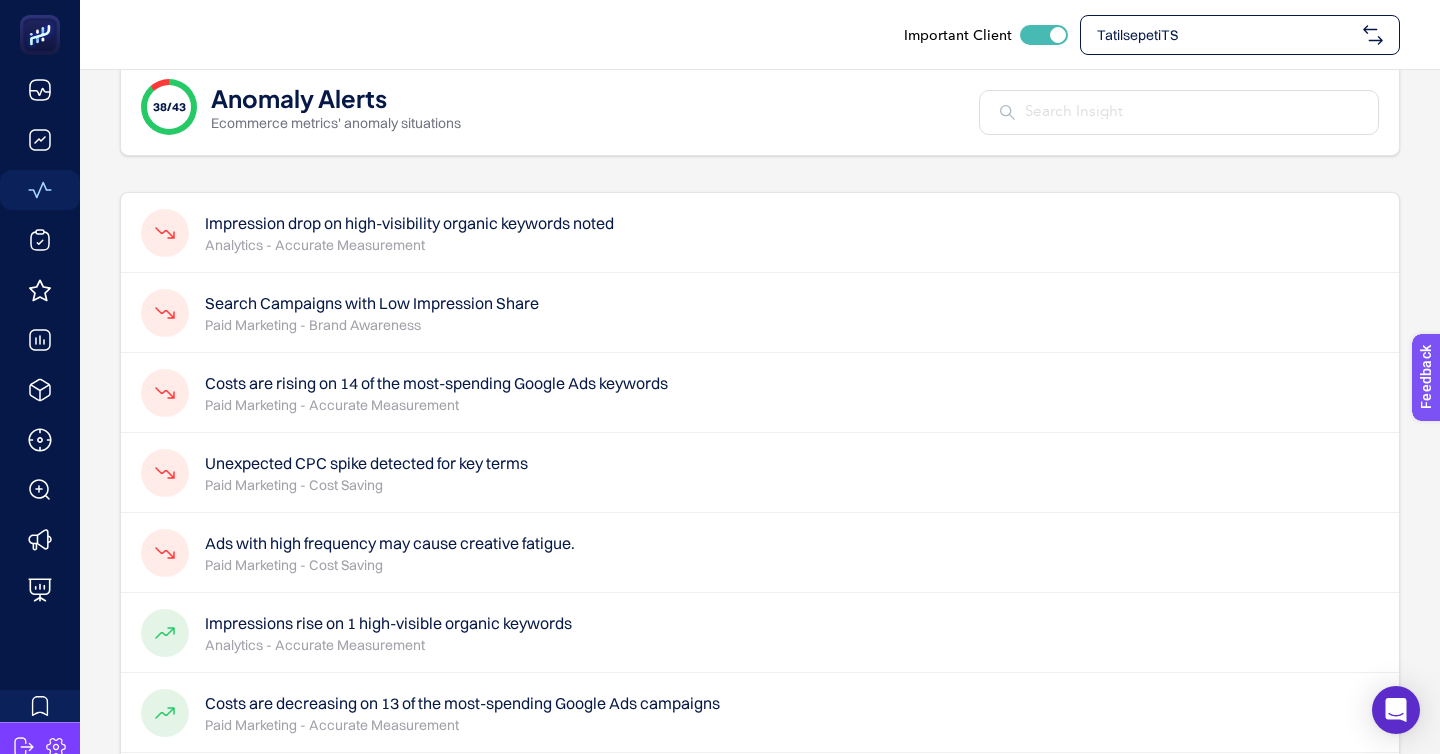 scroll, scrollTop: 34, scrollLeft: 0, axis: vertical 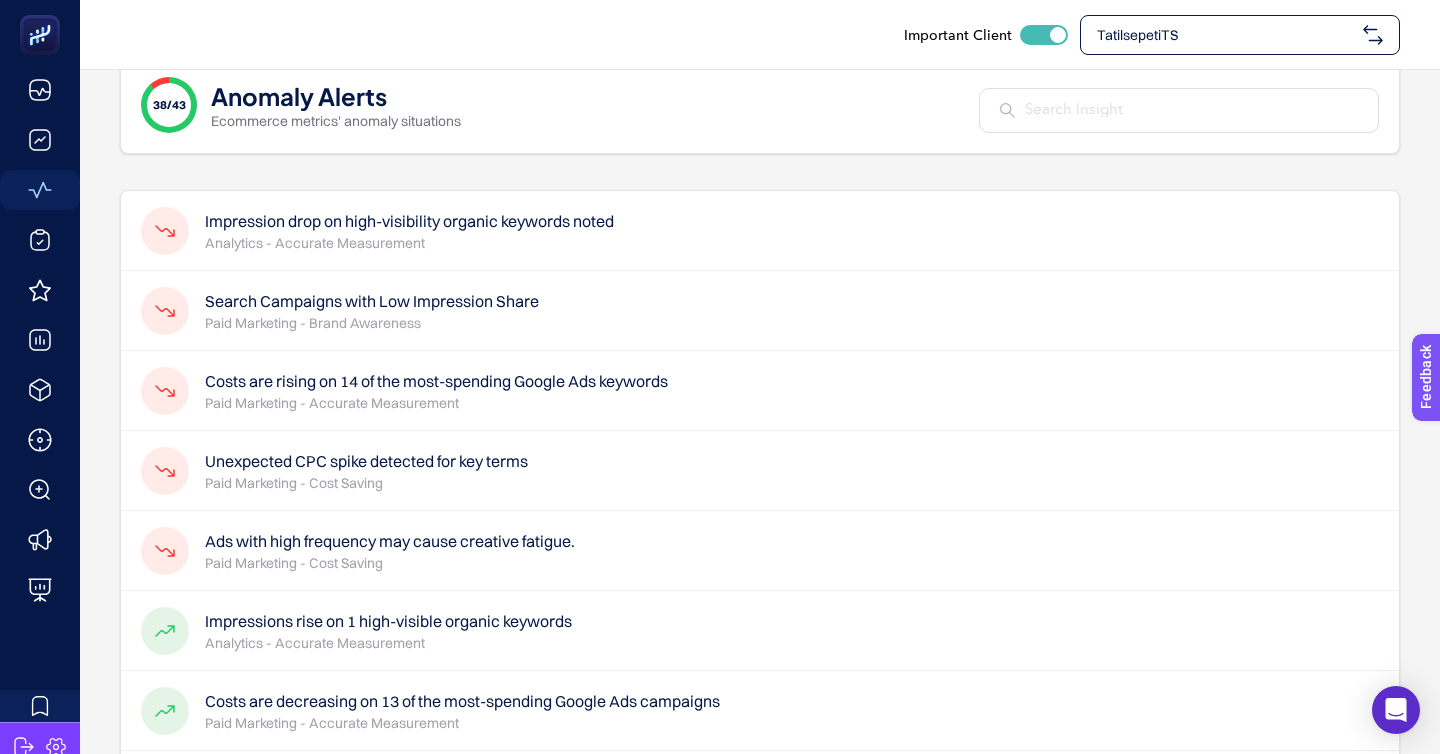 click on "Impression drop on high-visibility organic keywords noted Analytics - Accurate Measurement" 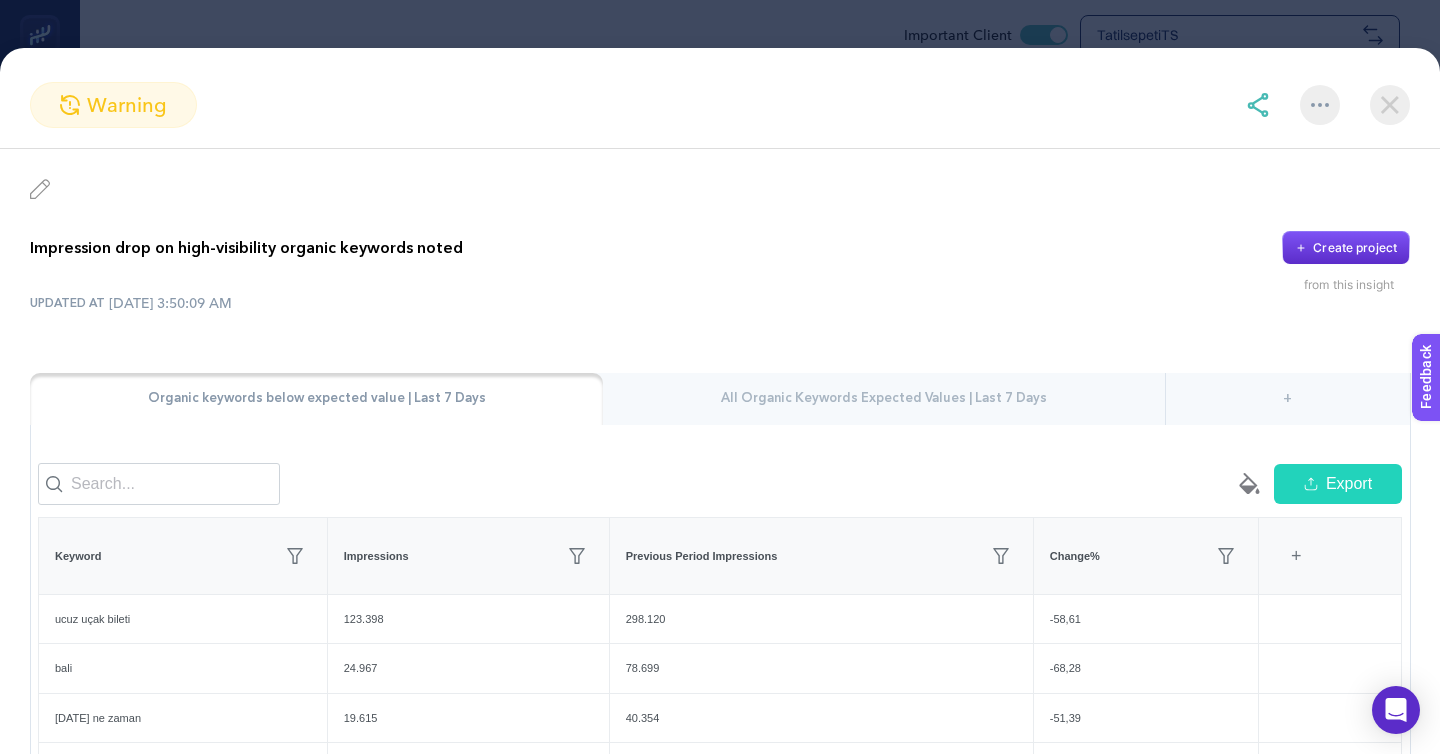 click on "warning Impression drop on high-visibility organic keywords noted
Create project from this insight UPDATED AT 7/13/2025, 3:50:09 AM Organic keywords below expected value | Last 7 Days All Organic Keywords Expected Values | Last 7 Days + empty paint-bucket-solid Export Keyword Impressions Previous Period Impressions Change% 4 items selected + ucuz uçak bileti 123.398 298.120 -58,61 bali 24.967 78.699 -68,28 kurban bayramı ne zaman 19.615 40.354 -51,39 ucak bileti 14.372 33.964 -57,68 fethiye 9.116 28.605 -68,13 mısır 6.163 14.639 -57,90 bali turları 4.440 11.529 -61,49 pono 2.961 10.231 -71,06 sunexpress 785 9.600 -91,82   Total: 205.817.00         1 empty paint-bucket-solid Export Keyword Previous Period Impressions Impressions Change% Lowest Value Upper Value 6 items selected + uçak bileti 719.113 430.877 -40,08 359.499,17 863.073,19 ucuz uçak bileti 298.120 123.398 -58,61 149.002,67 357.881,59 tatilbudur 170.730 141.562 -17,08 85.307,67 205.013,59 en uygun uçak bileti 149.558 123.156 -17,65 88.095" 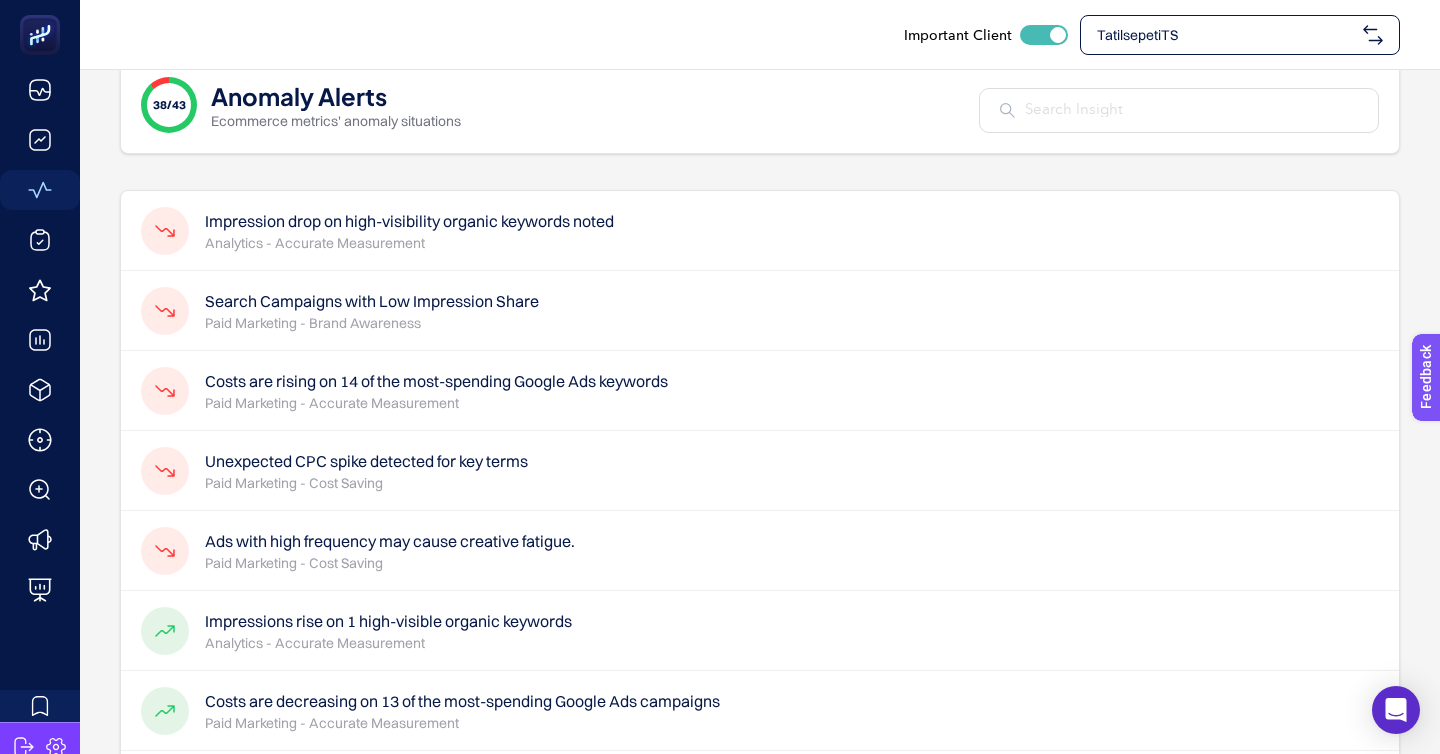 scroll, scrollTop: 65, scrollLeft: 0, axis: vertical 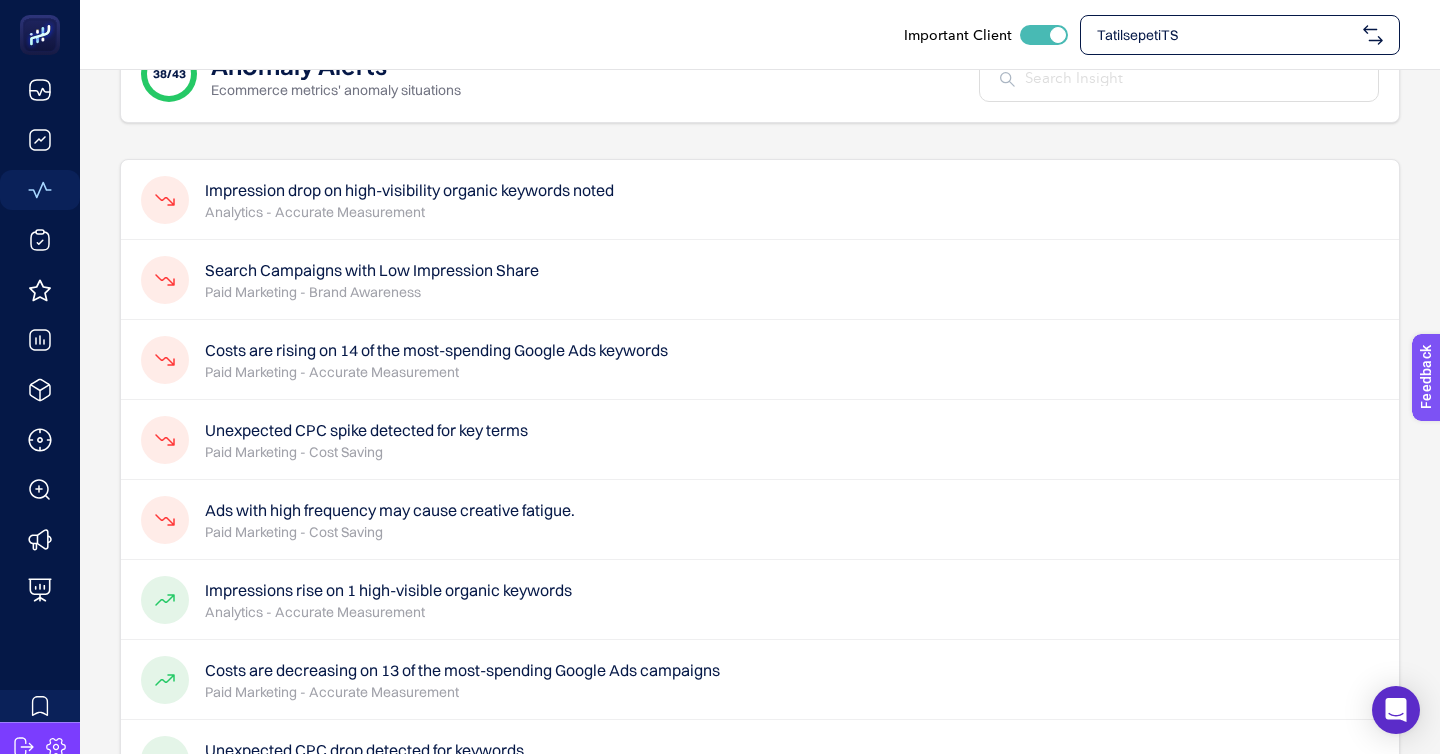 click on "Costs are rising on 14 of the most-spending Google Ads keywords" at bounding box center [436, 350] 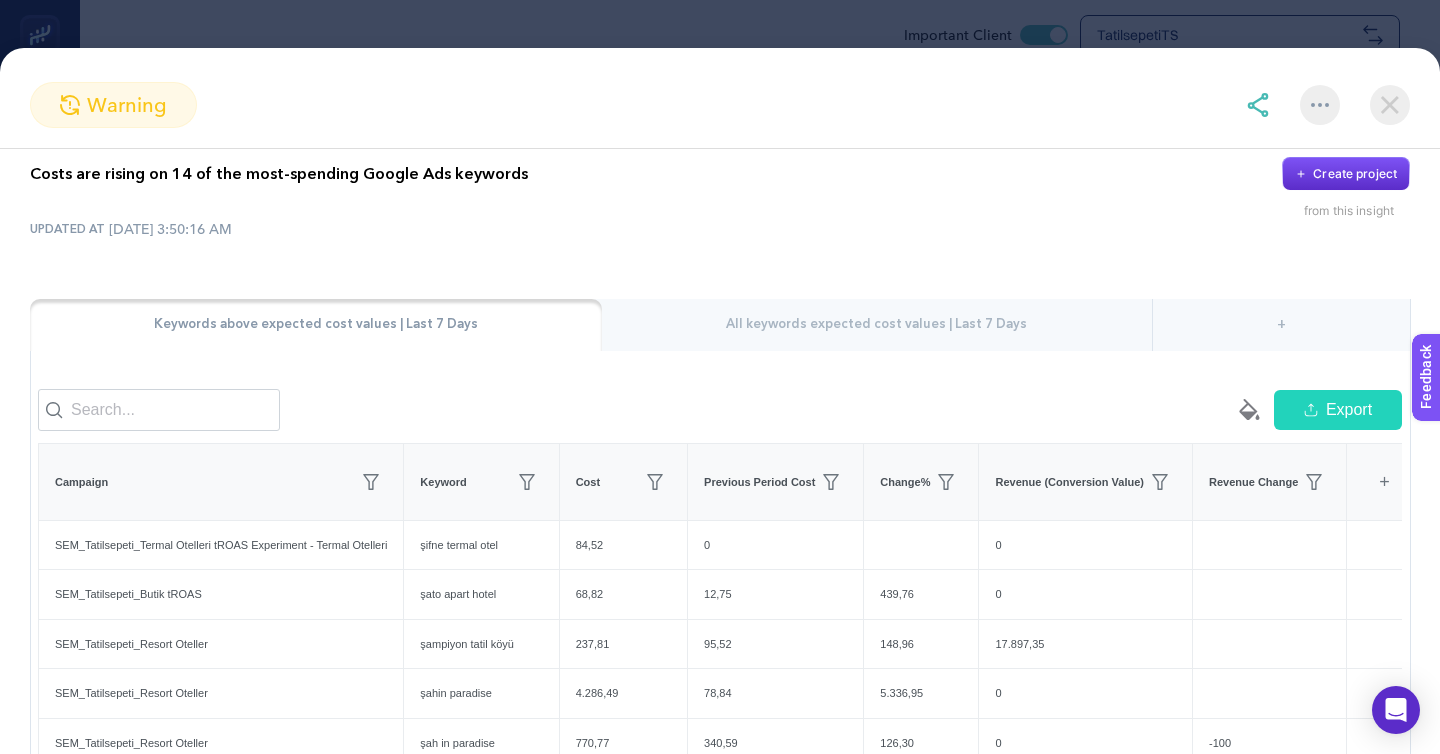 scroll, scrollTop: 76, scrollLeft: 0, axis: vertical 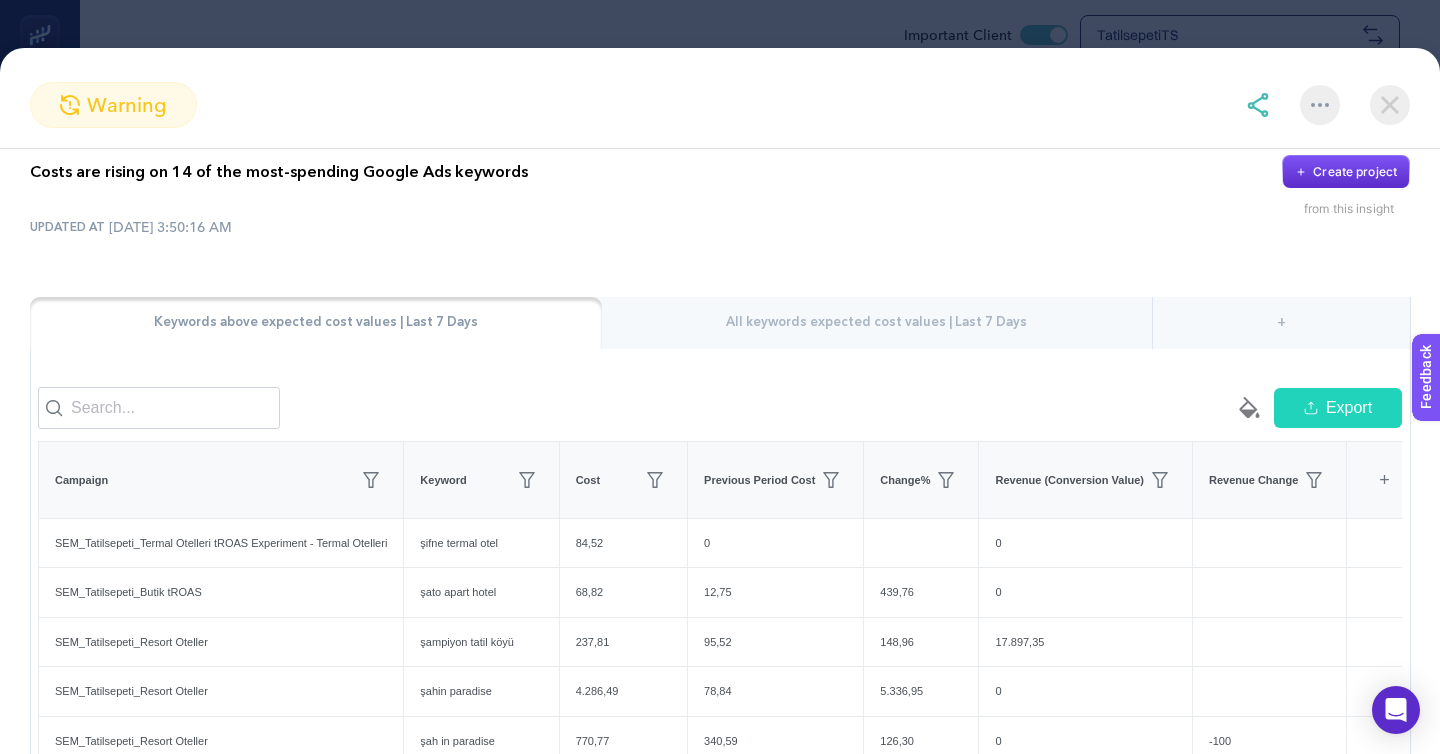 click on "warning Costs are rising on 14 of the most-spending Google Ads keywords
Create project from this insight UPDATED AT 7/13/2025, 3:50:16 AM Keywords above expected cost values | Last 7 Days All keywords expected cost values | Last 7 Days + empty paint-bucket-solid Export Campaign Keyword Cost Previous Period Cost Change% Revenue (Conversion Value) Revenue Change 7 items selected + SEM_Tatilsepeti_Termal Otelleri tROAS Experiment - Termal Otelleri şifne termal otel 84,52 0 0 SEM_Tatilsepeti_Butik tROAS şato apart hotel 68,82 12,75 439,76 0 SEM_Tatilsepeti_Resort Oteller şampiyon tatil köyü 237,81 95,52 148,96 17.897,35 SEM_Tatilsepeti_Resort Oteller şahin paradise 4.286,49 78,84 5.336,95 0 SEM_Tatilsepeti_Resort Oteller şah in paradise 770,77 340,59 126,30 0 -100 SEM_Tatilsepeti_Resort Oteller ıvy sailing resort 892,61 429,66 107,75 39.525 38,57 SEM_Tatilsepeti_Butik Oteller TargetIS %60 ıvy hotel ayvalık 98,28 41,01 139,65 0 SEM_Tatilsepeti_Butik tROAS özsoy otel akçay 74,22 22,15 235,08 0 120,19" 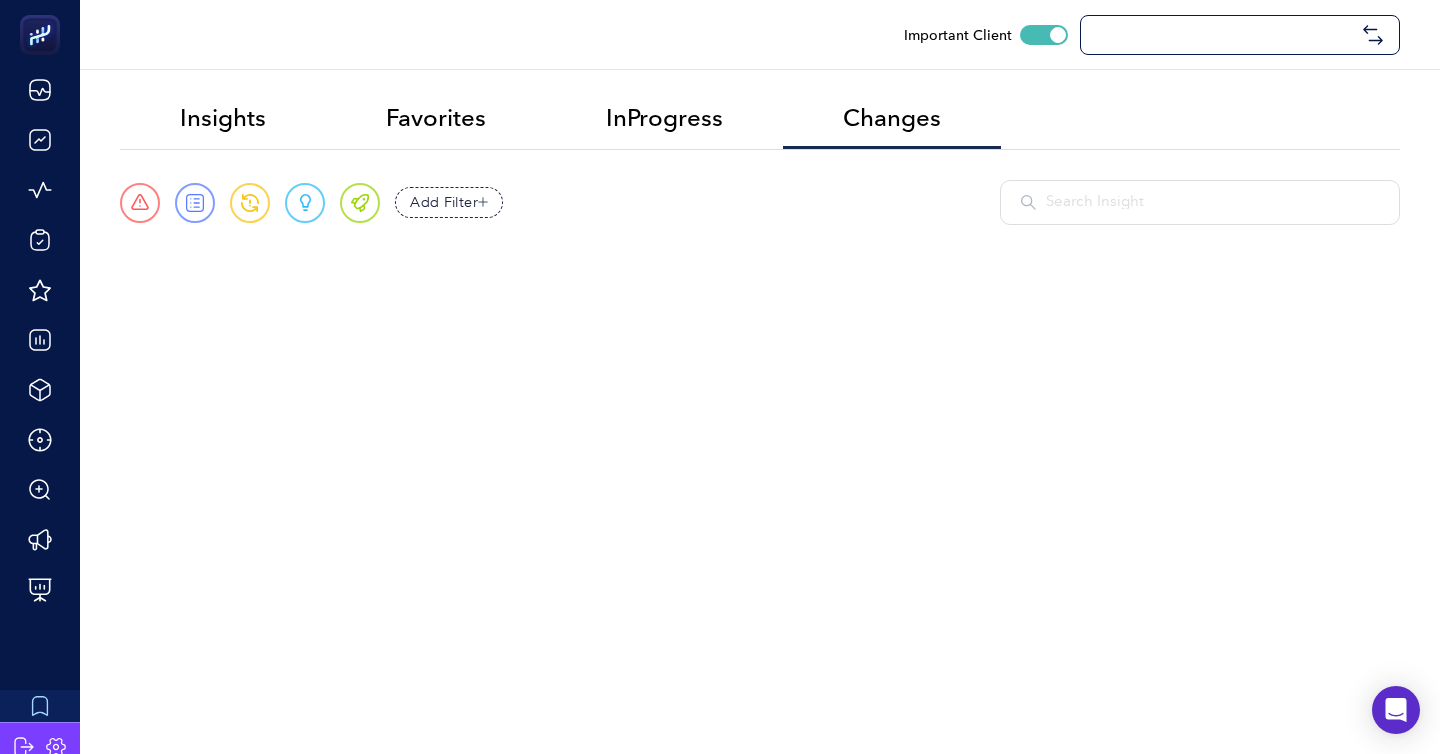 checkbox on "true" 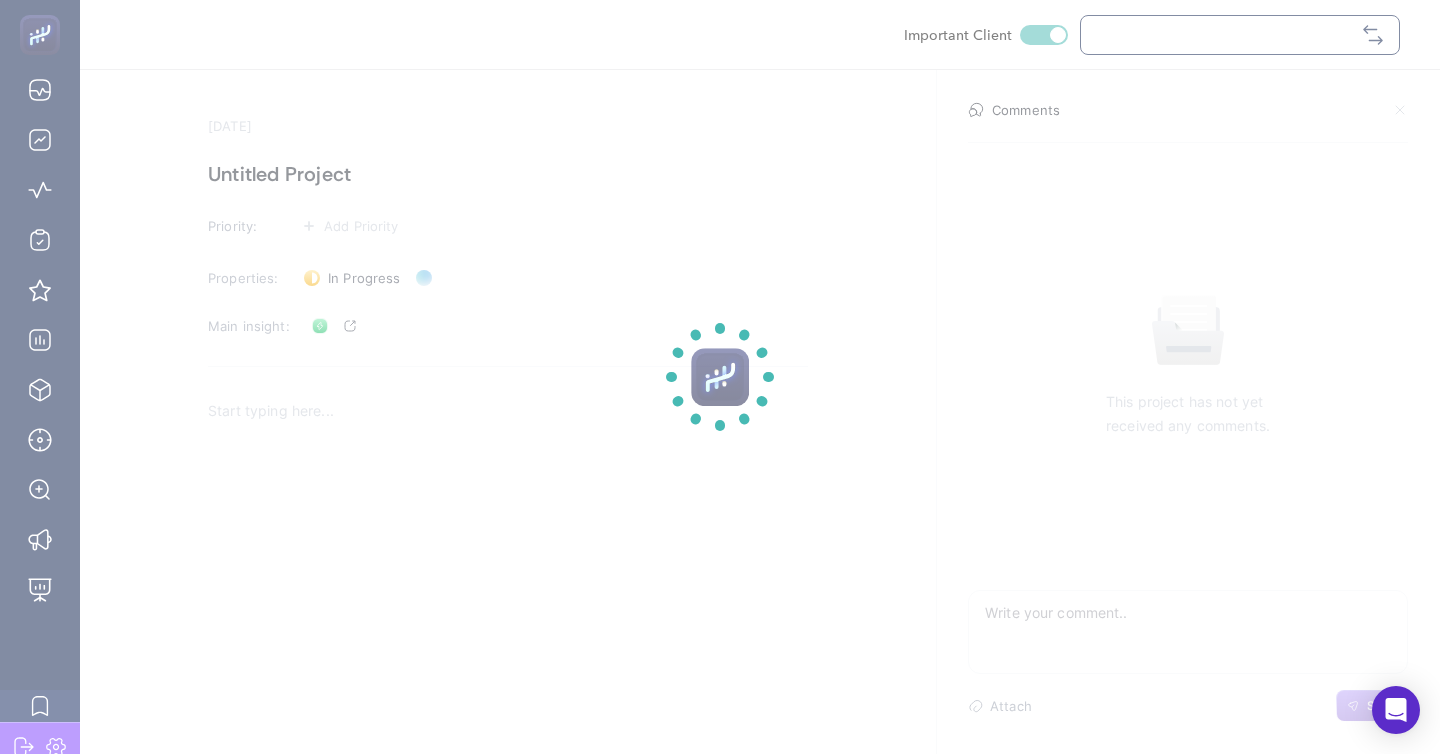 checkbox on "true" 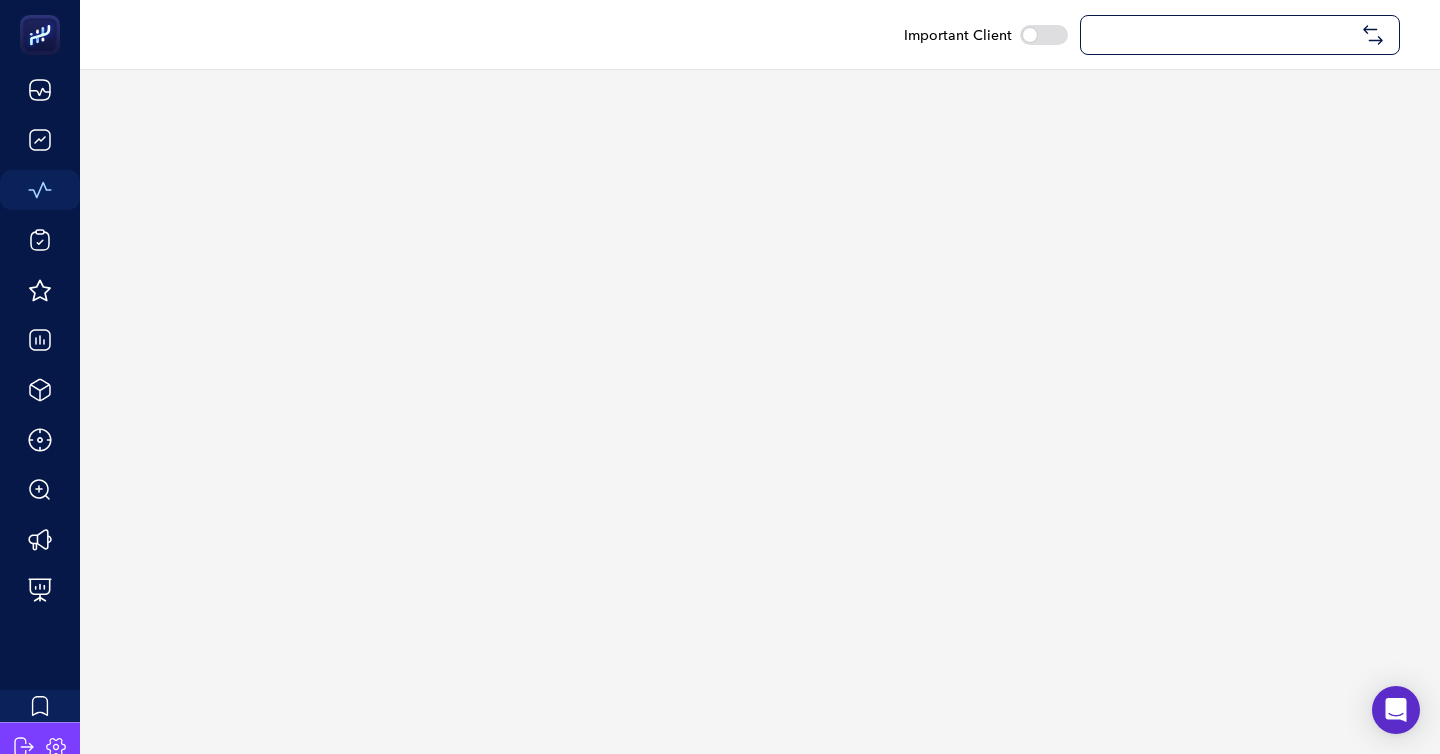 scroll, scrollTop: 0, scrollLeft: 0, axis: both 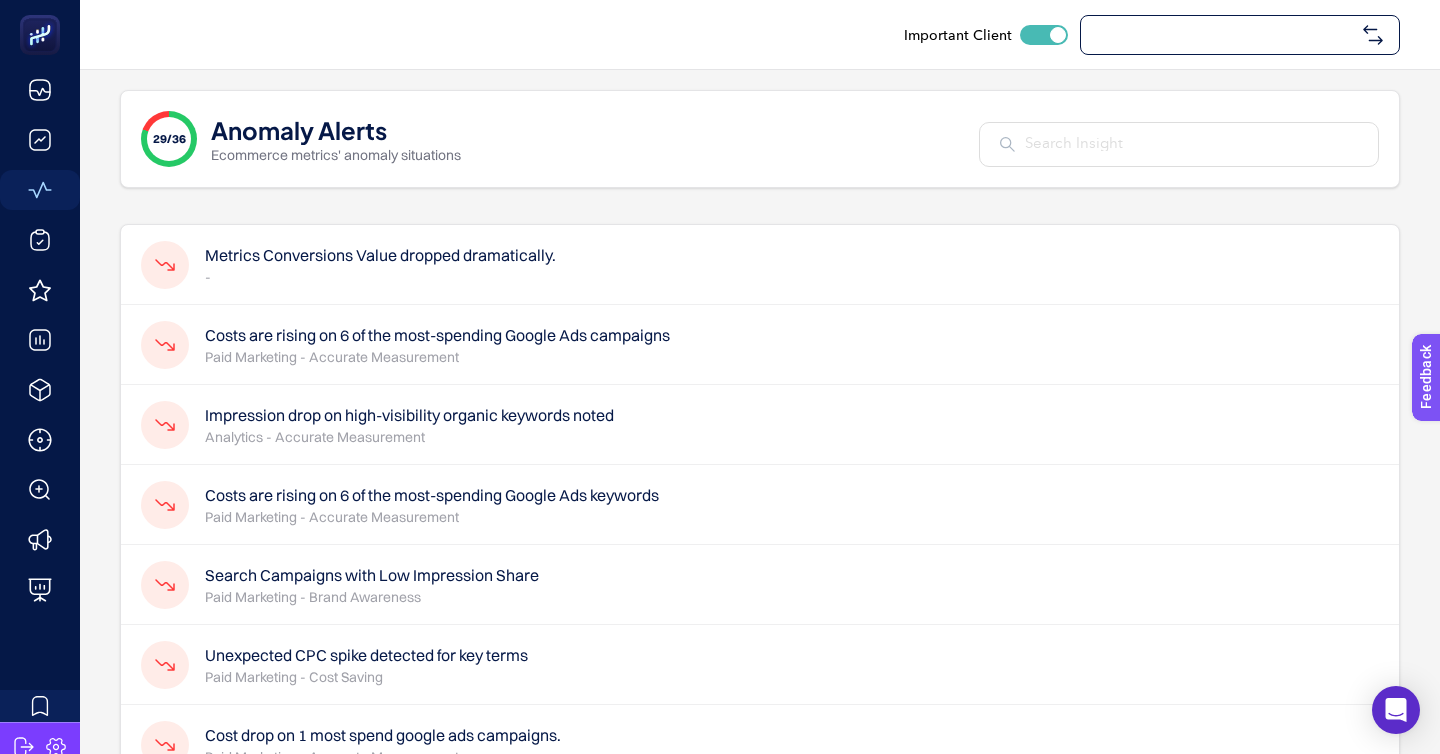 checkbox on "true" 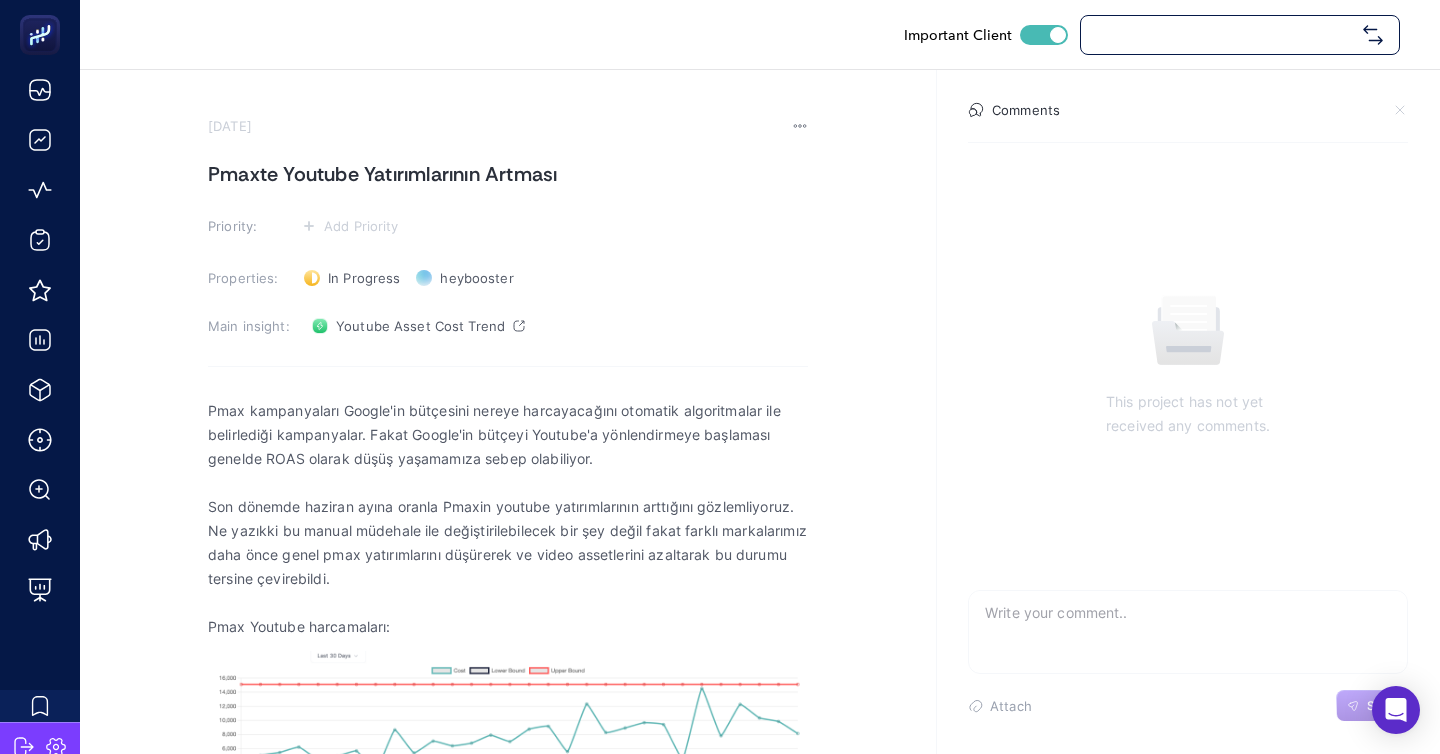 checkbox on "true" 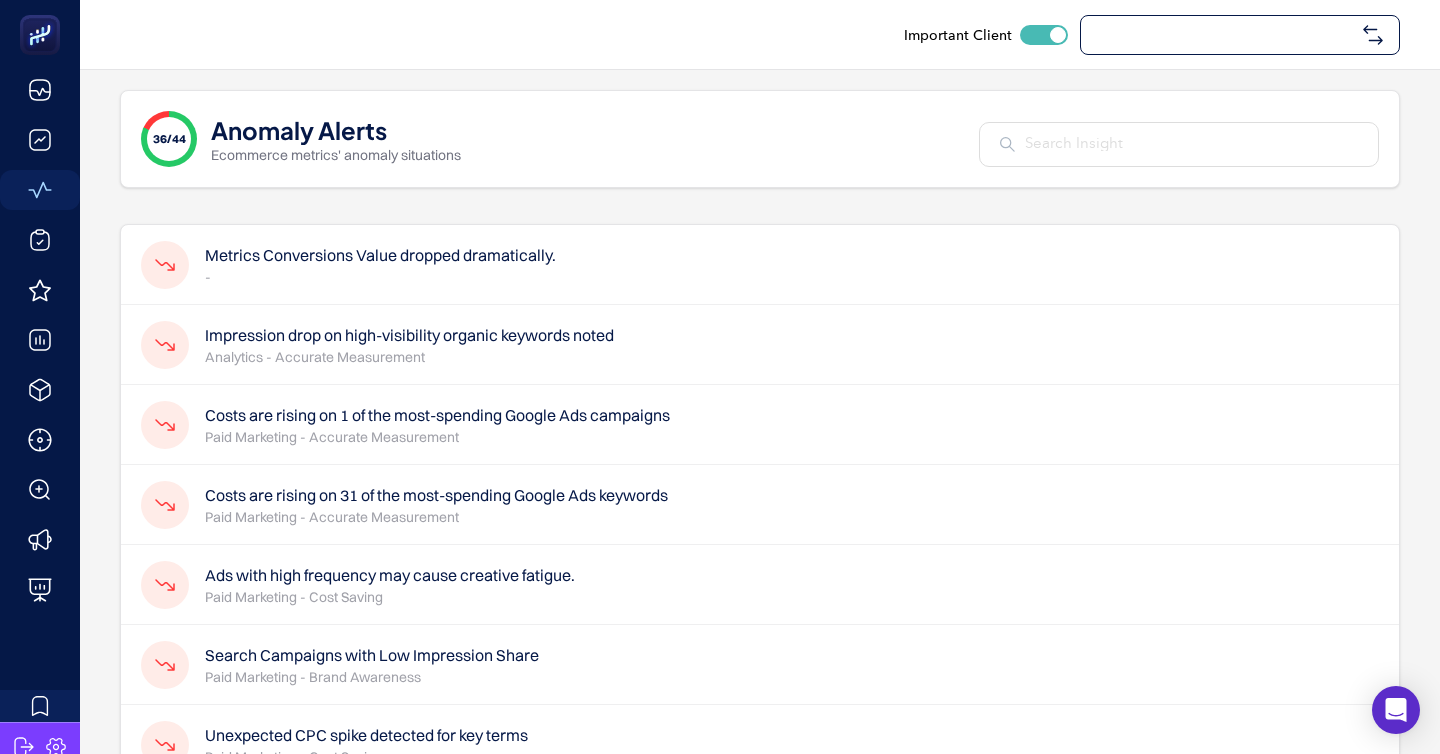 checkbox on "true" 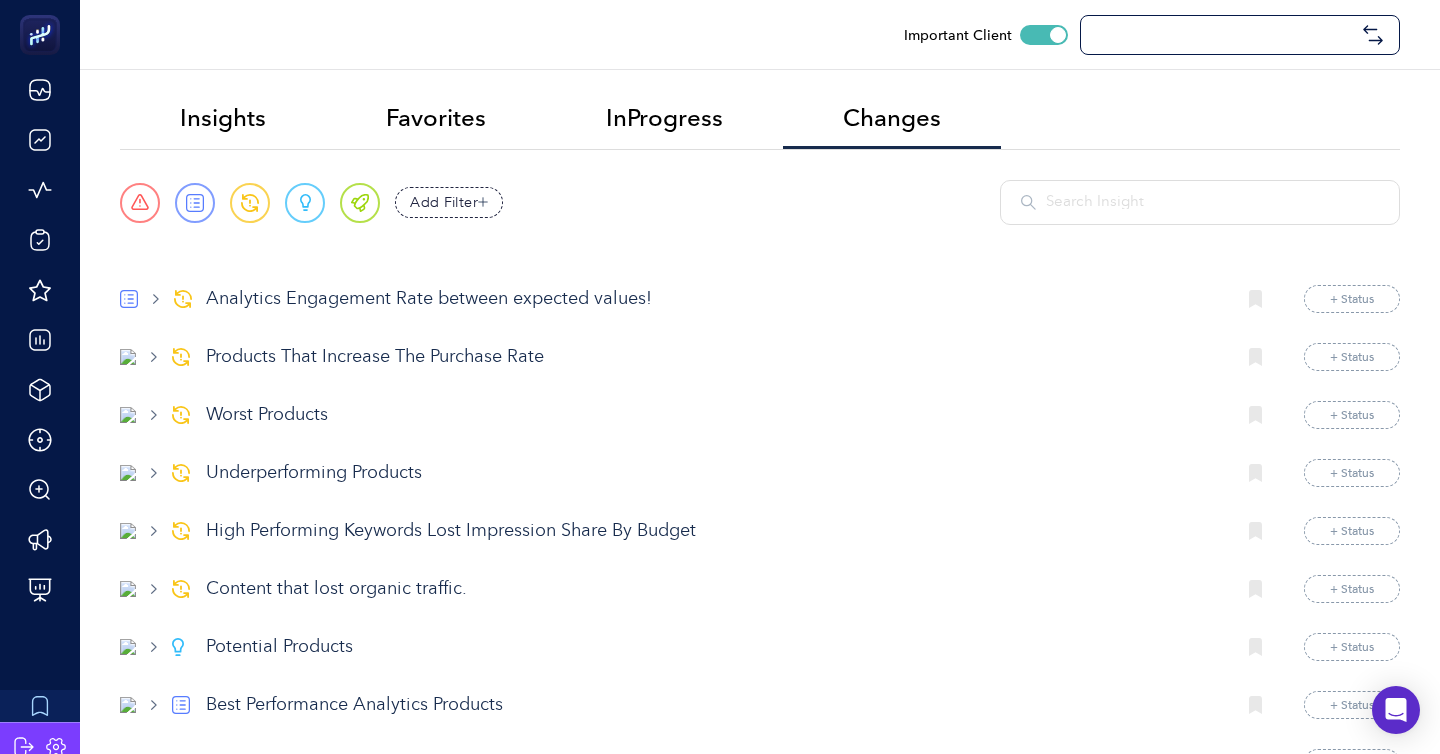 checkbox on "true" 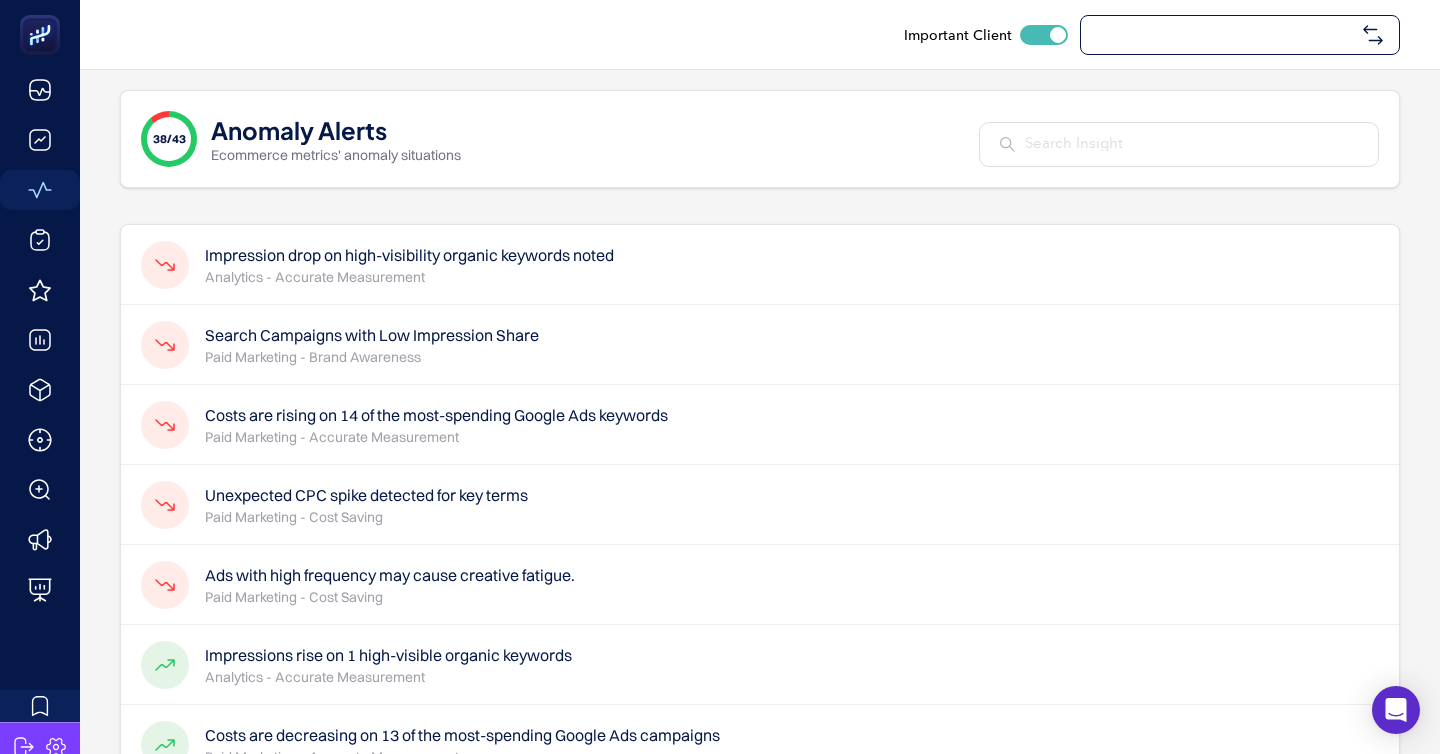 checkbox on "true" 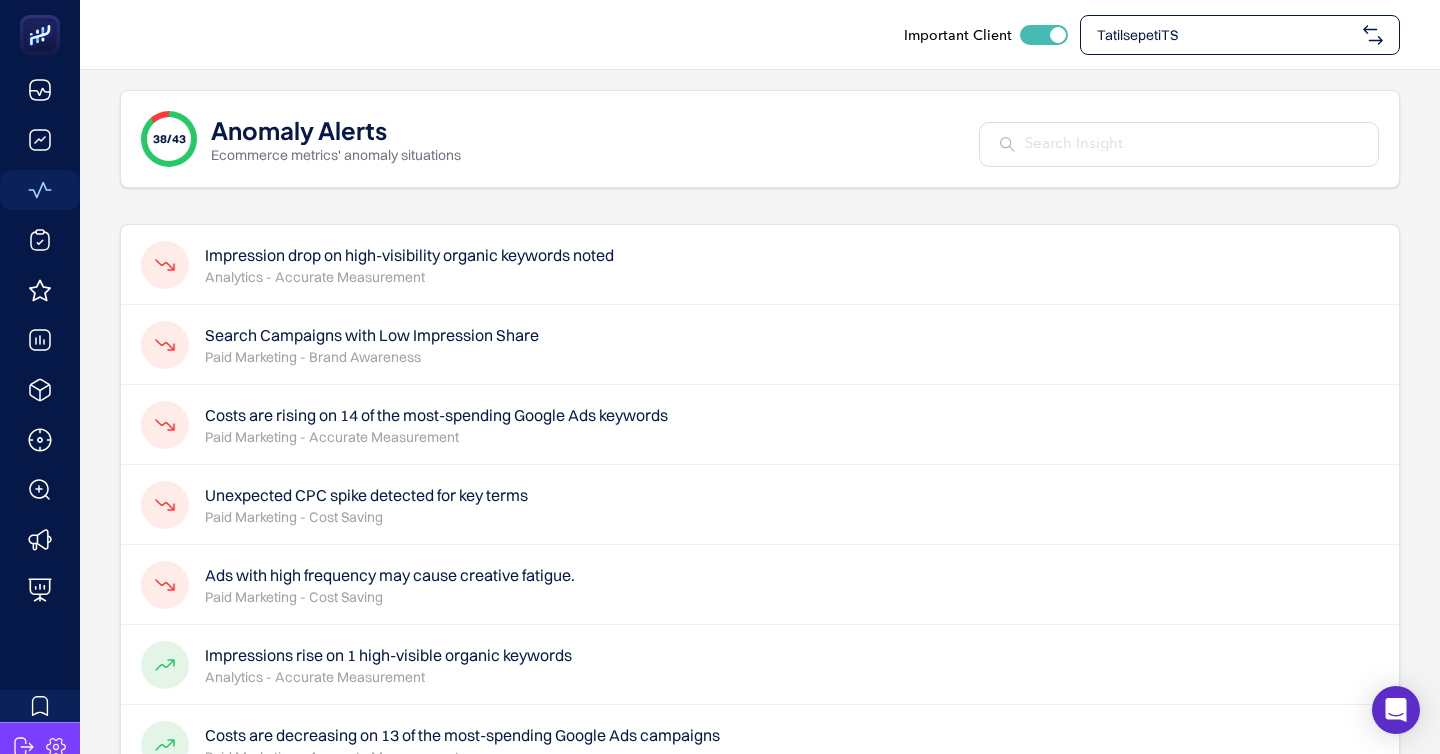 scroll, scrollTop: 0, scrollLeft: 0, axis: both 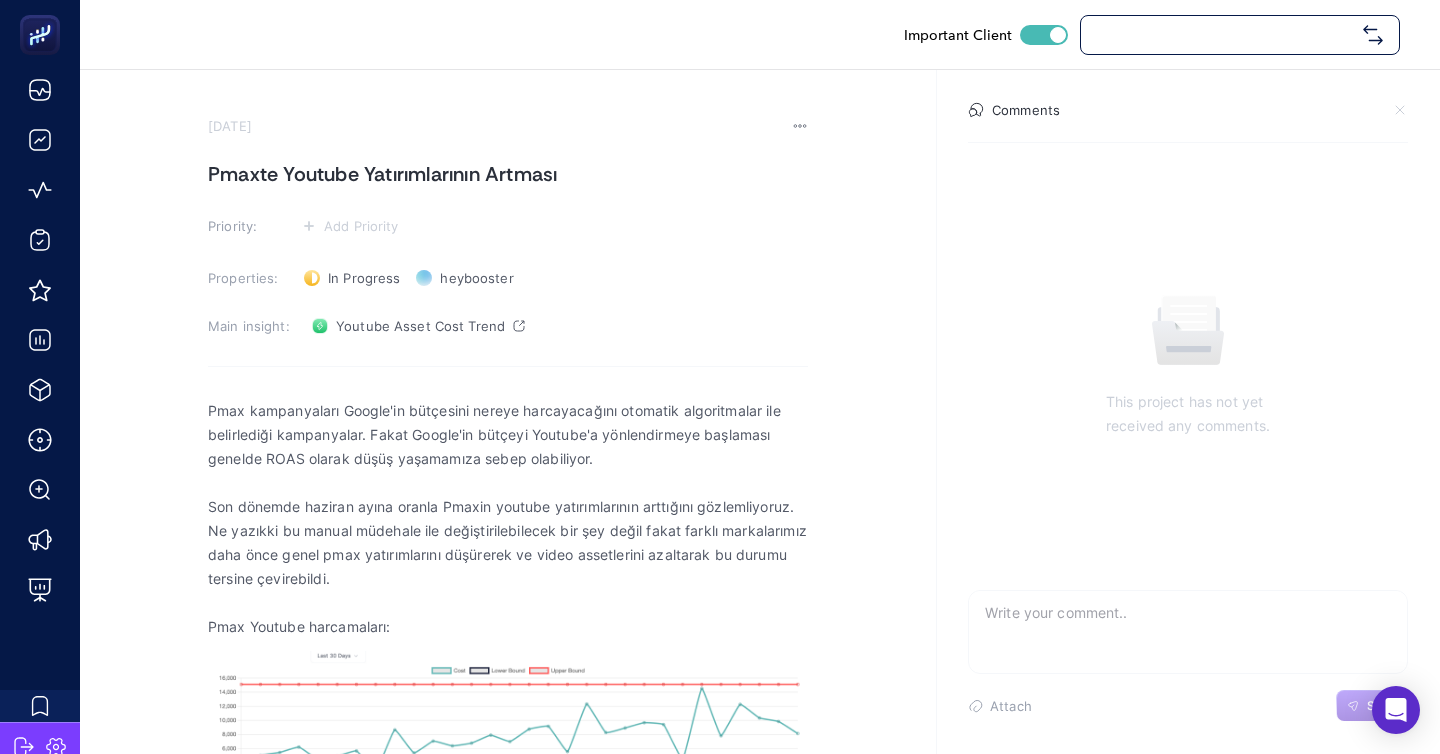 checkbox on "true" 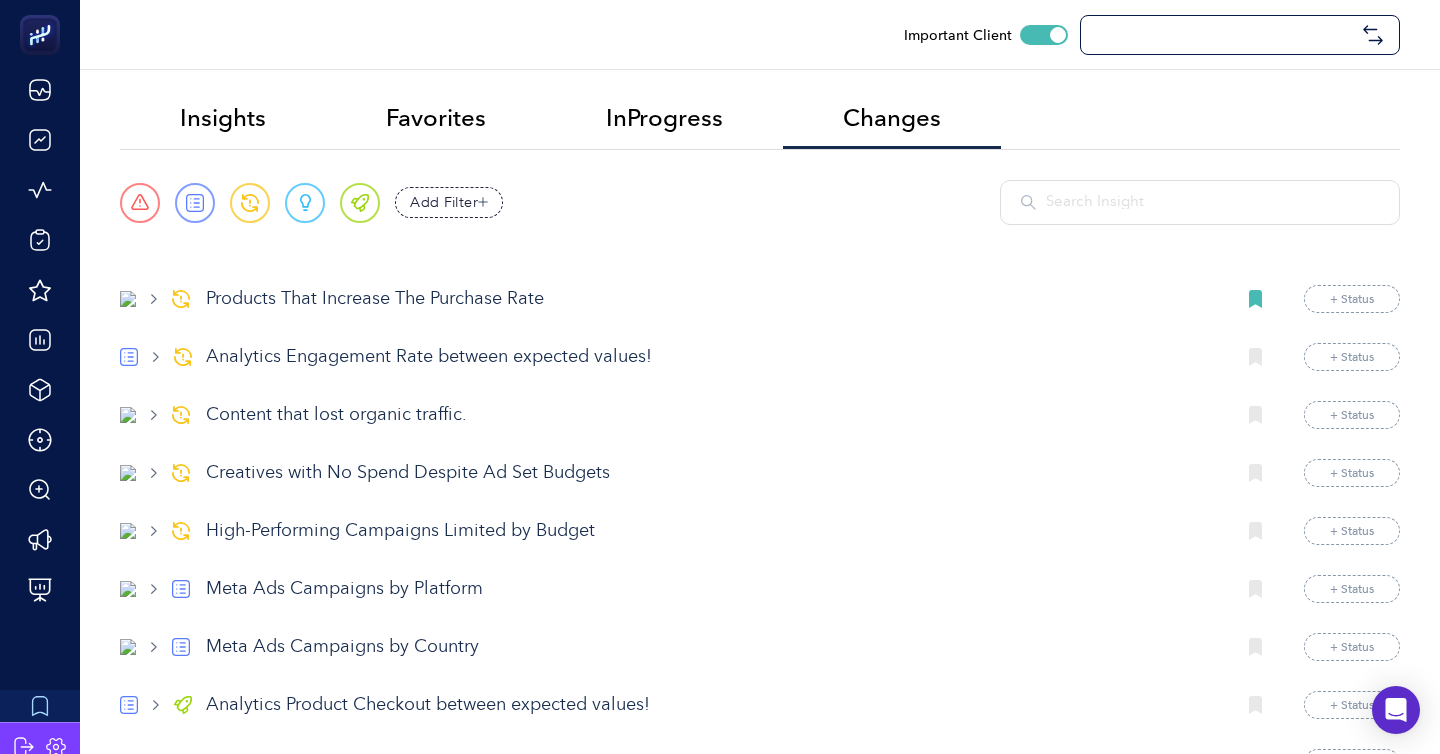checkbox on "true" 